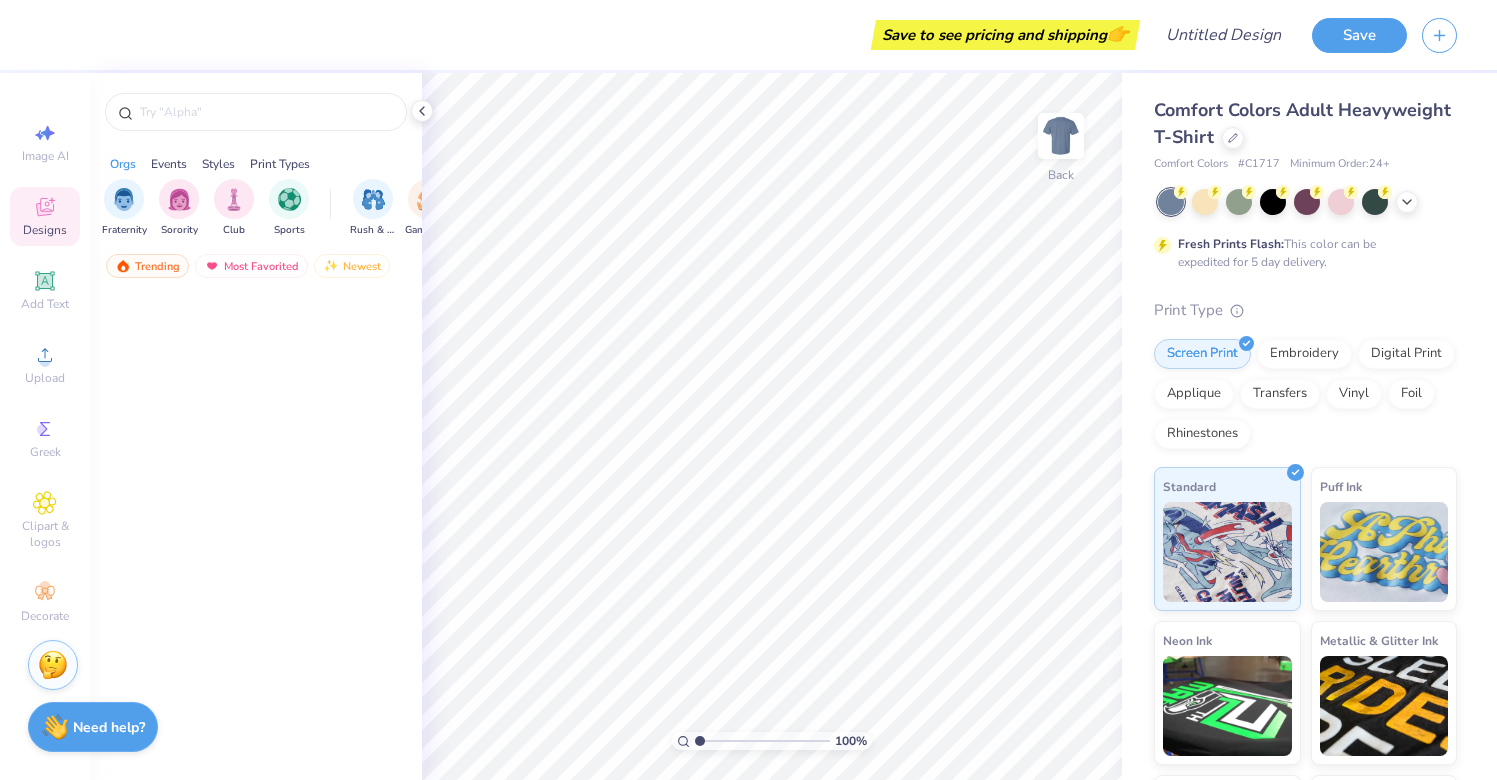 scroll, scrollTop: 0, scrollLeft: 0, axis: both 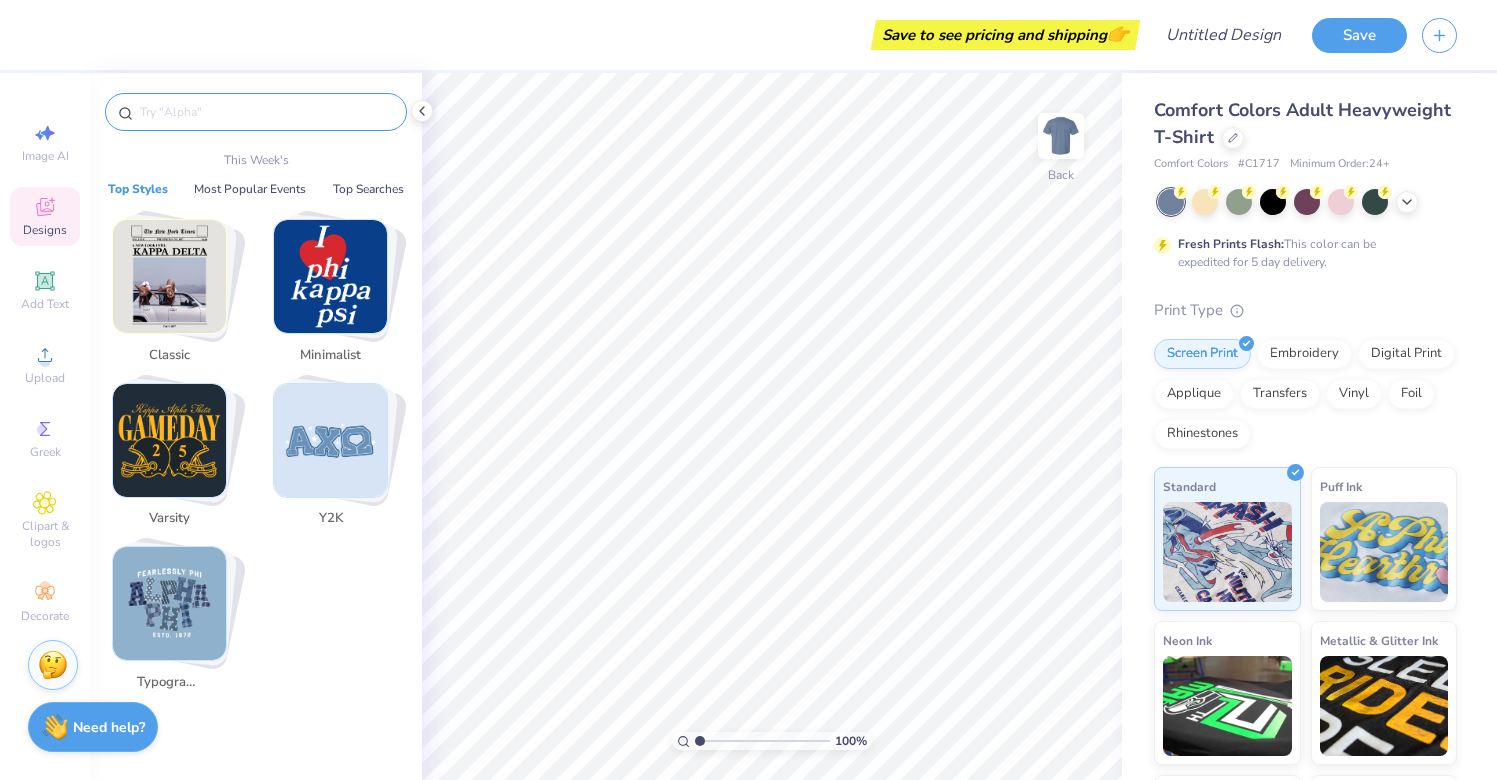 click at bounding box center (266, 112) 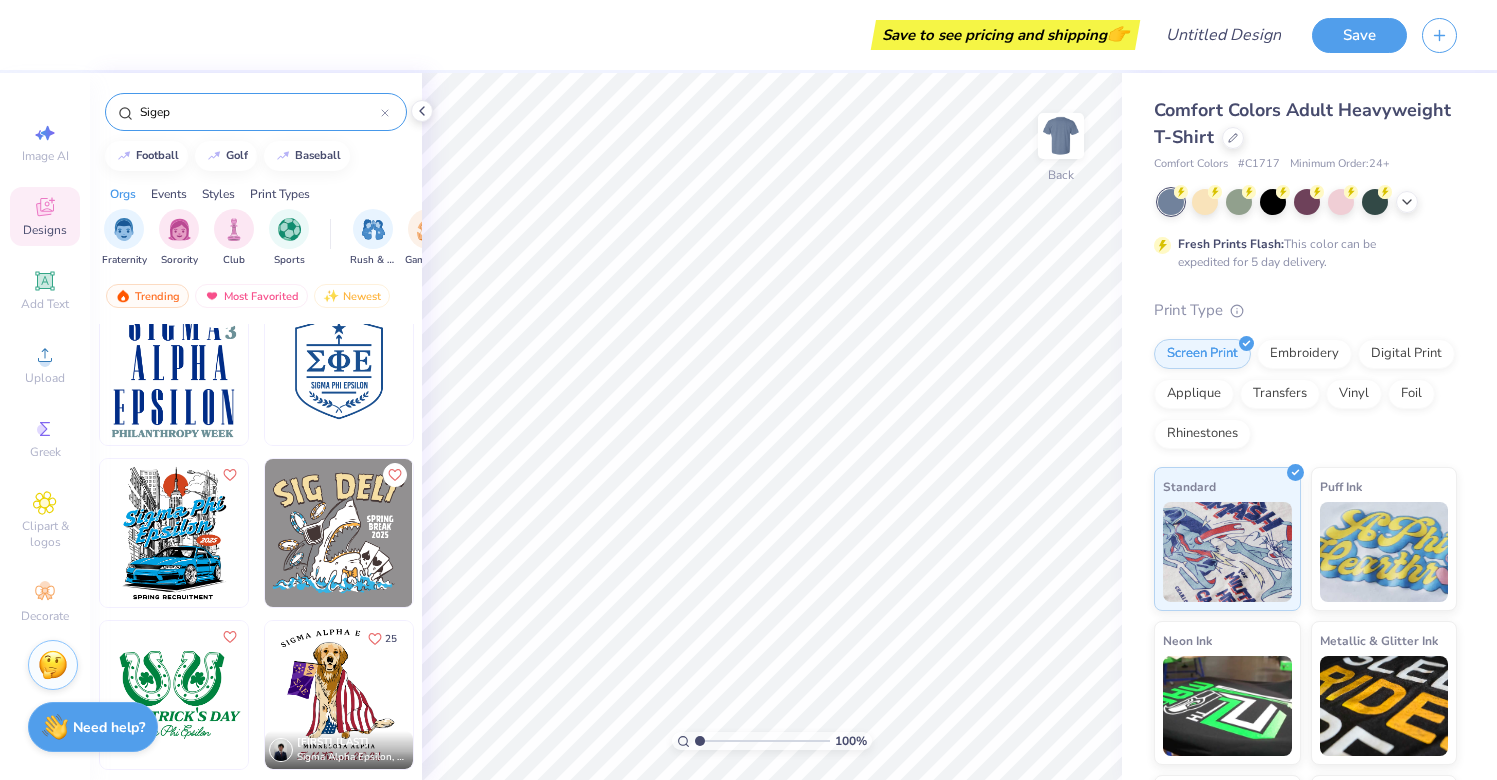 scroll, scrollTop: 827, scrollLeft: 0, axis: vertical 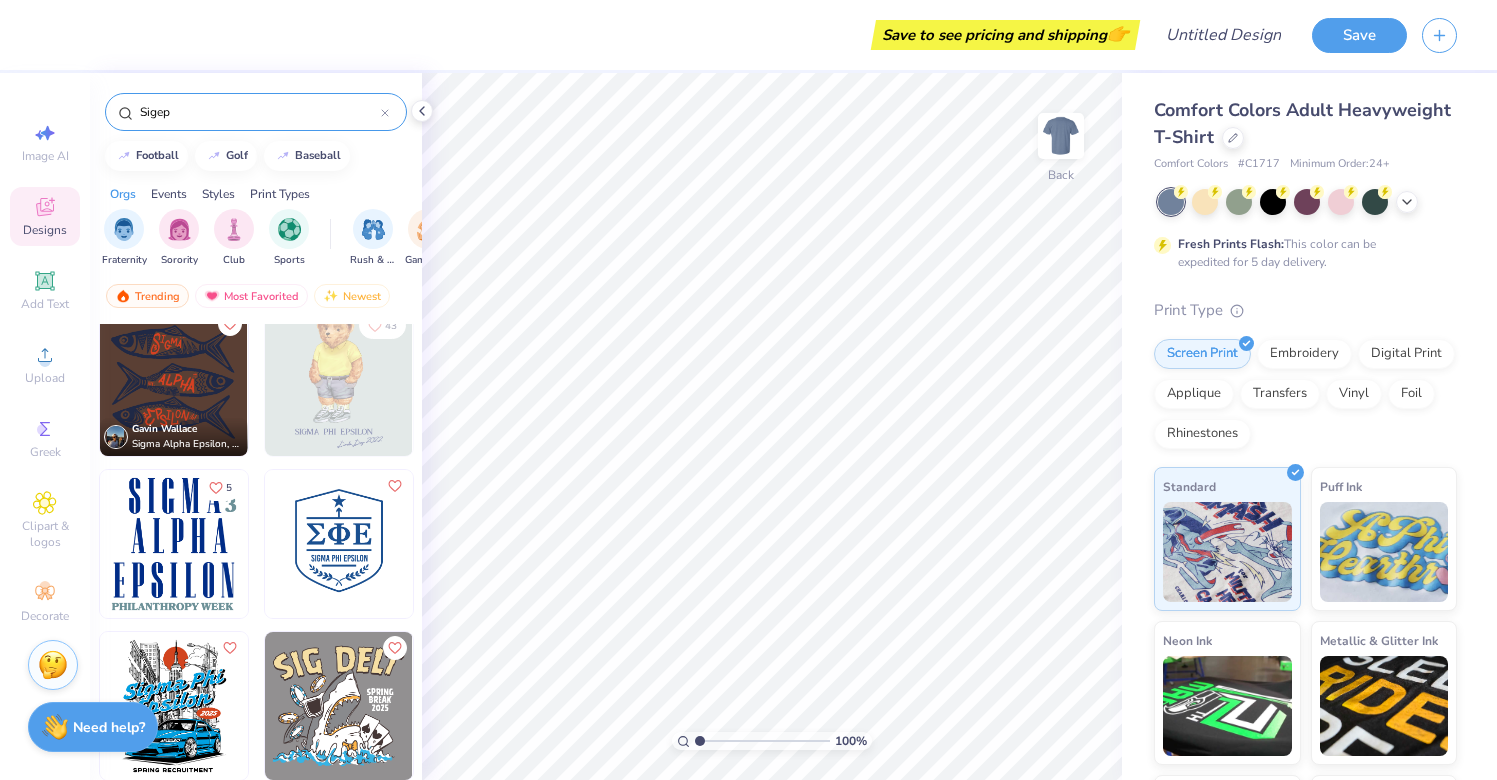type on "Sigep" 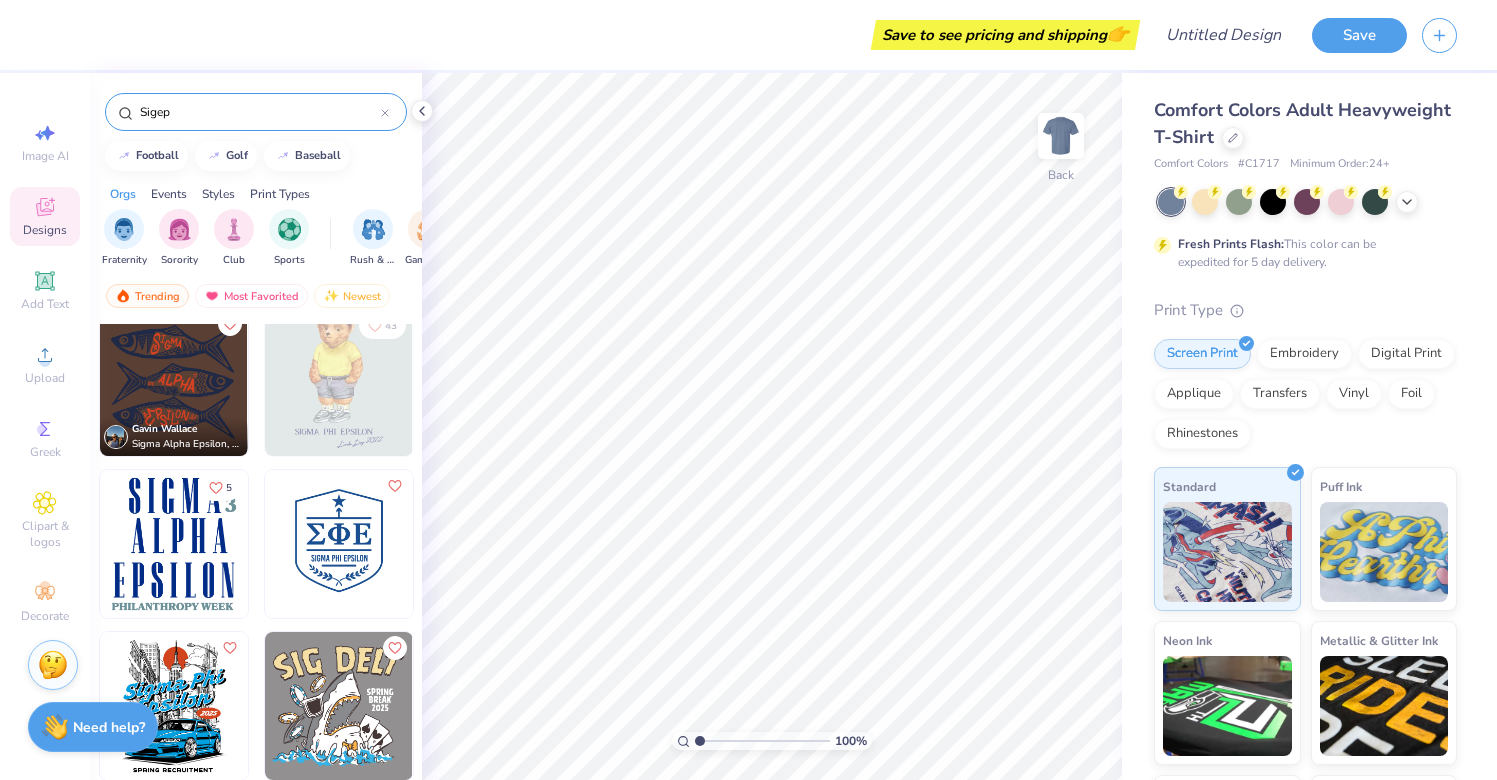 click at bounding box center (339, 544) 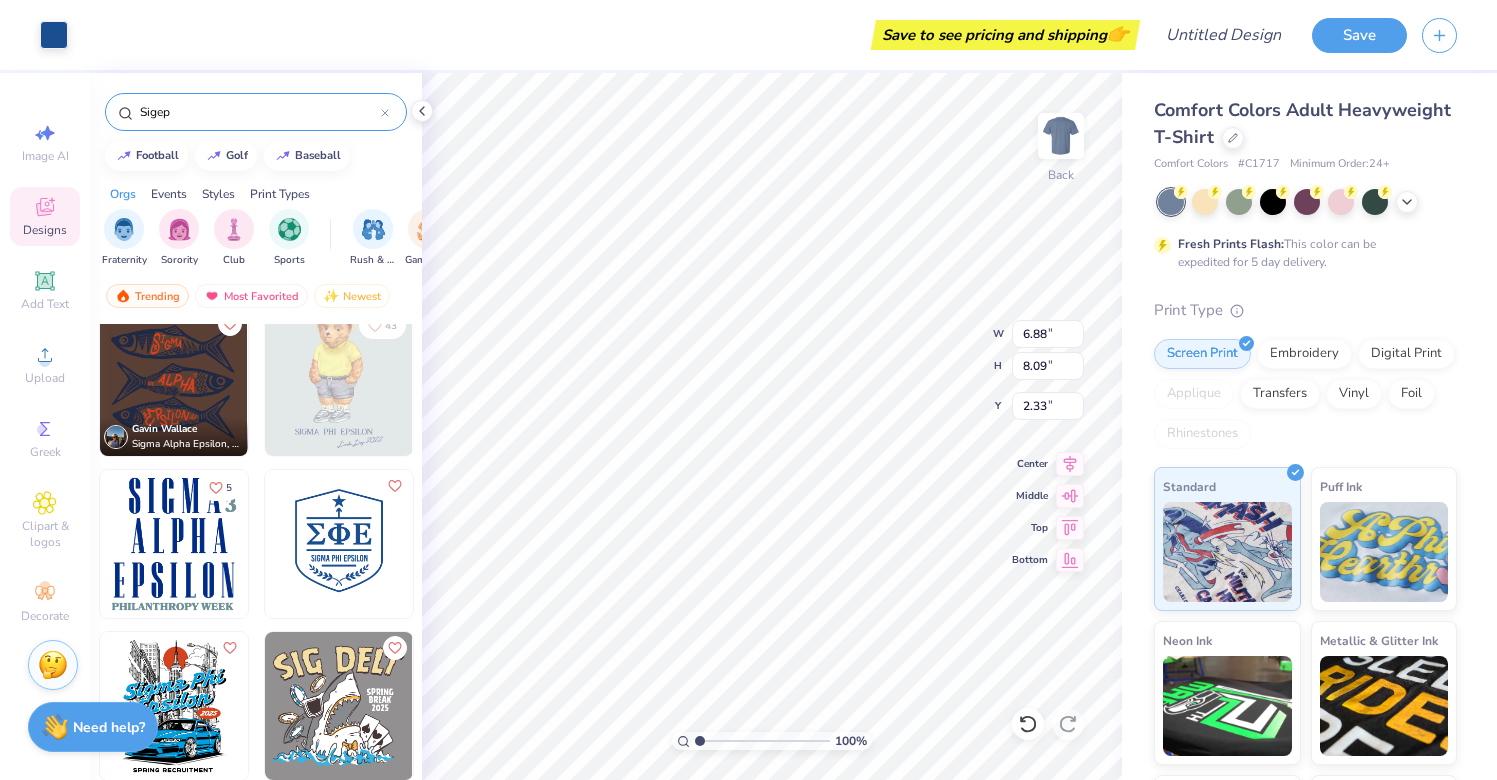 type on "2.33" 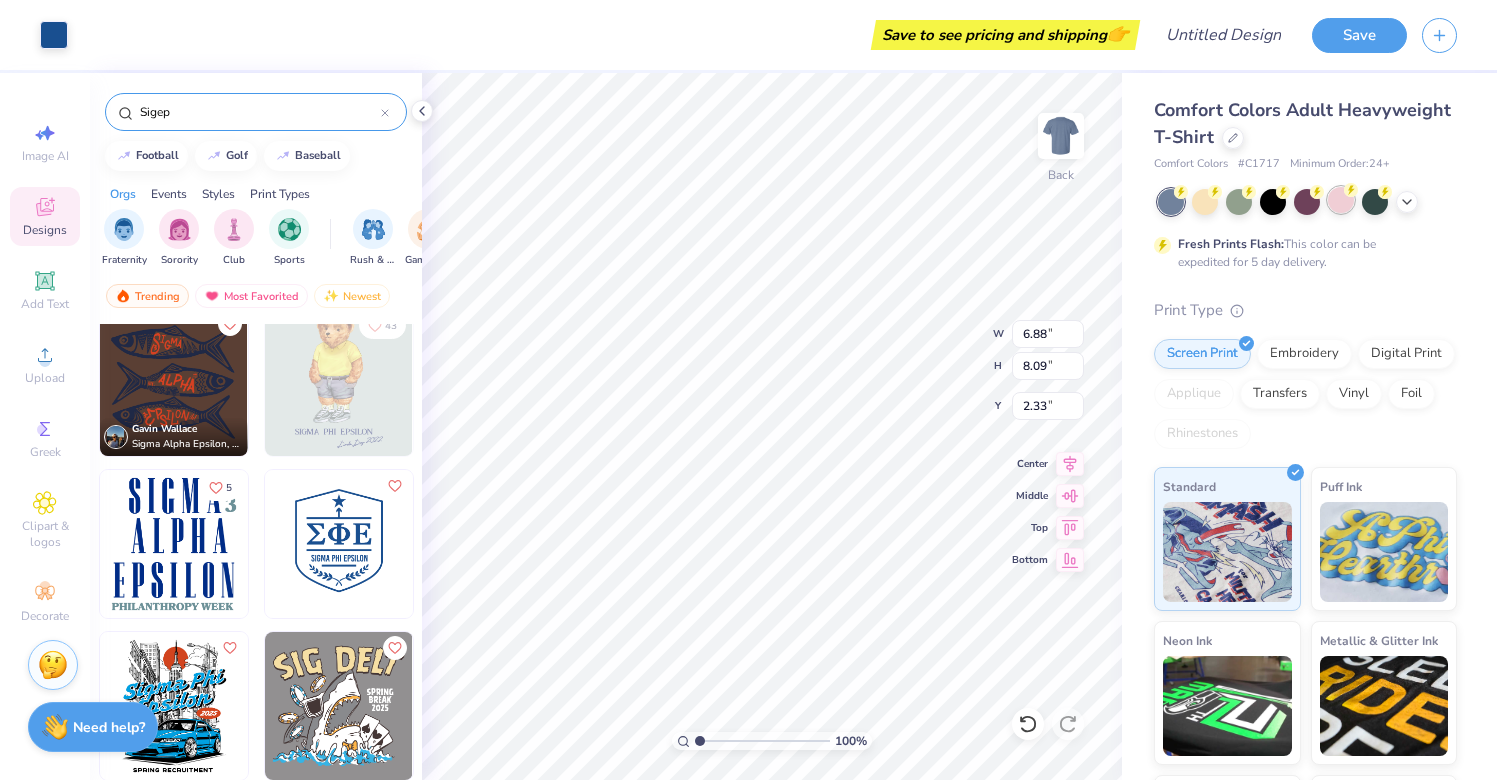 click at bounding box center (1341, 200) 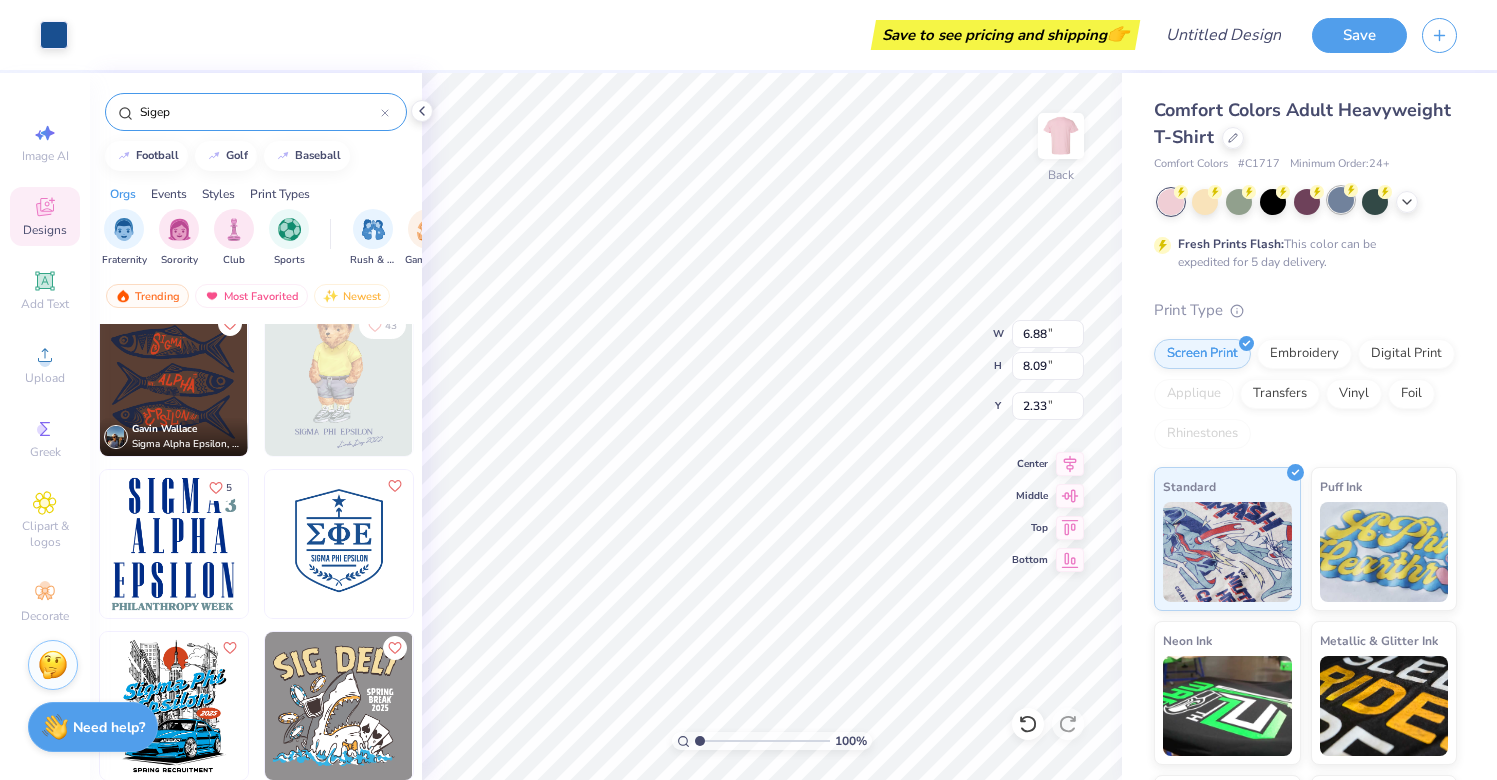 click at bounding box center [1341, 200] 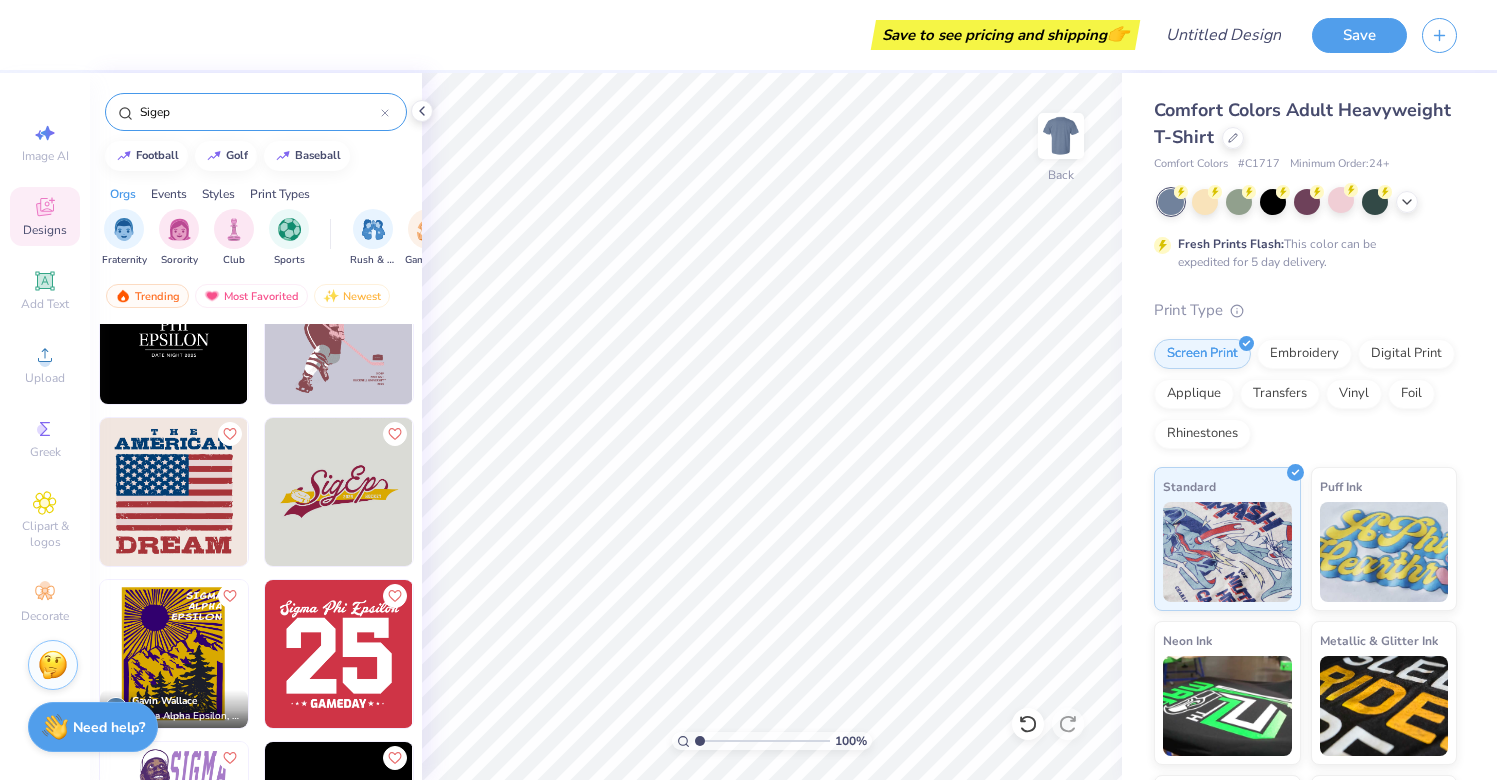 scroll, scrollTop: 2341, scrollLeft: 0, axis: vertical 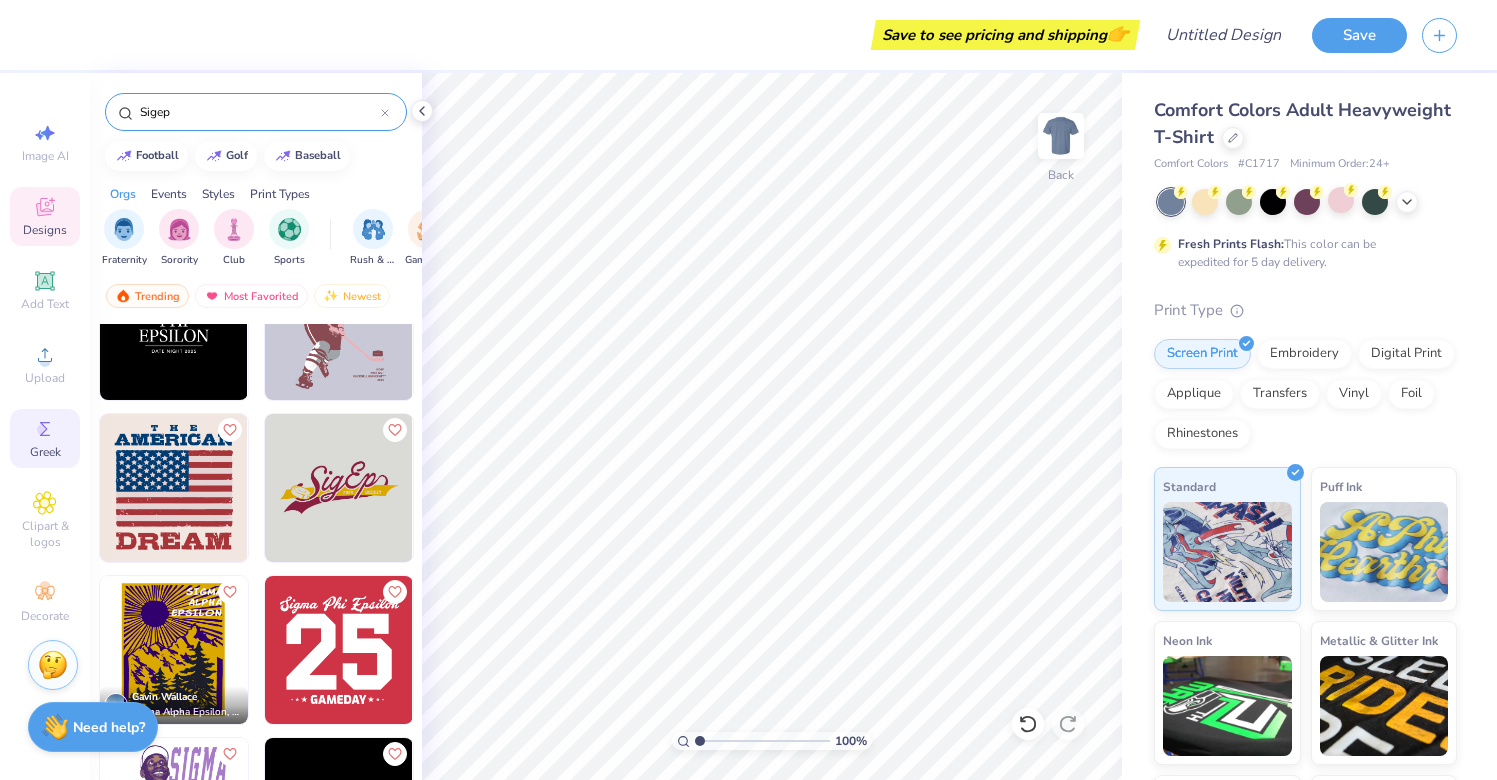 click 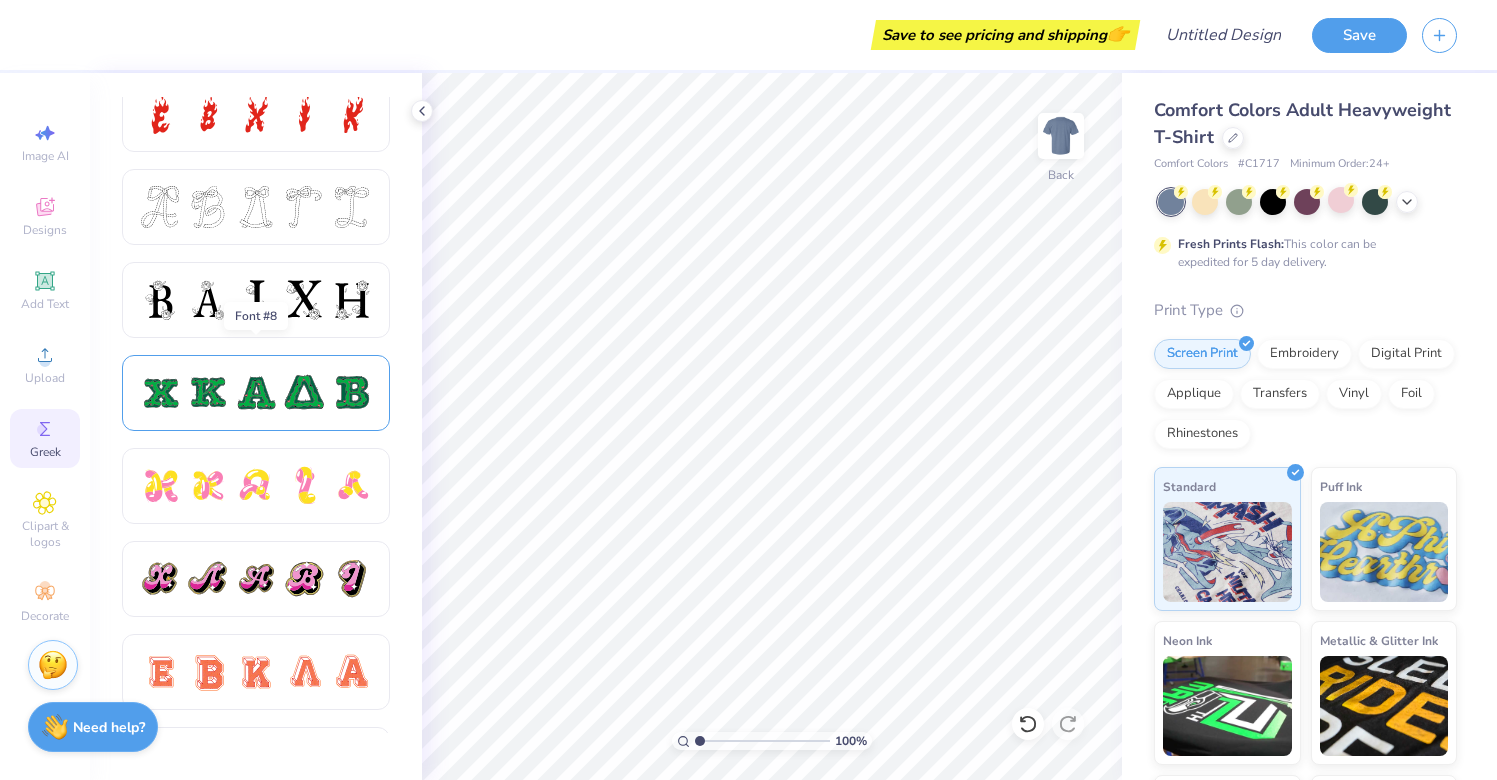scroll, scrollTop: 835, scrollLeft: 0, axis: vertical 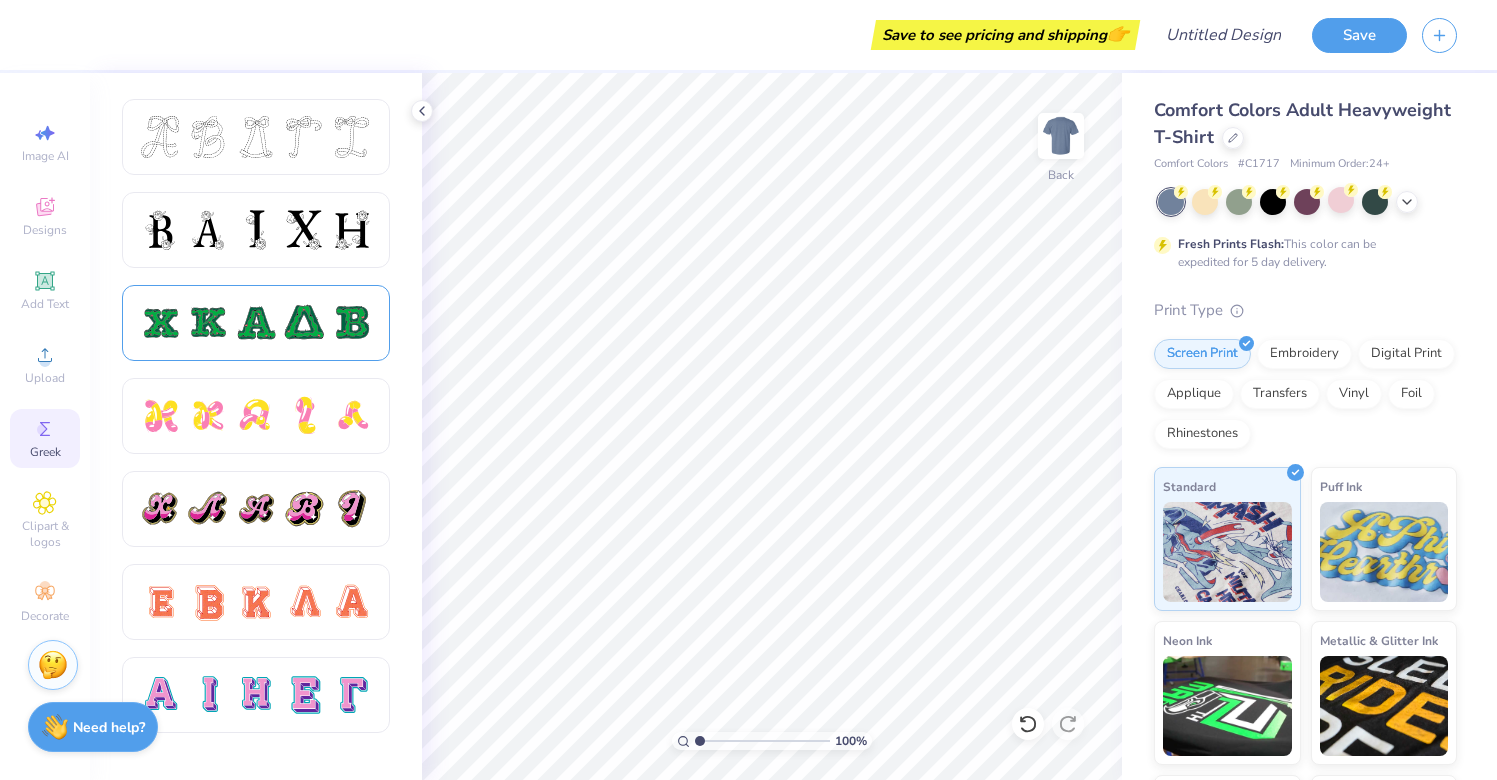 click at bounding box center [256, 323] 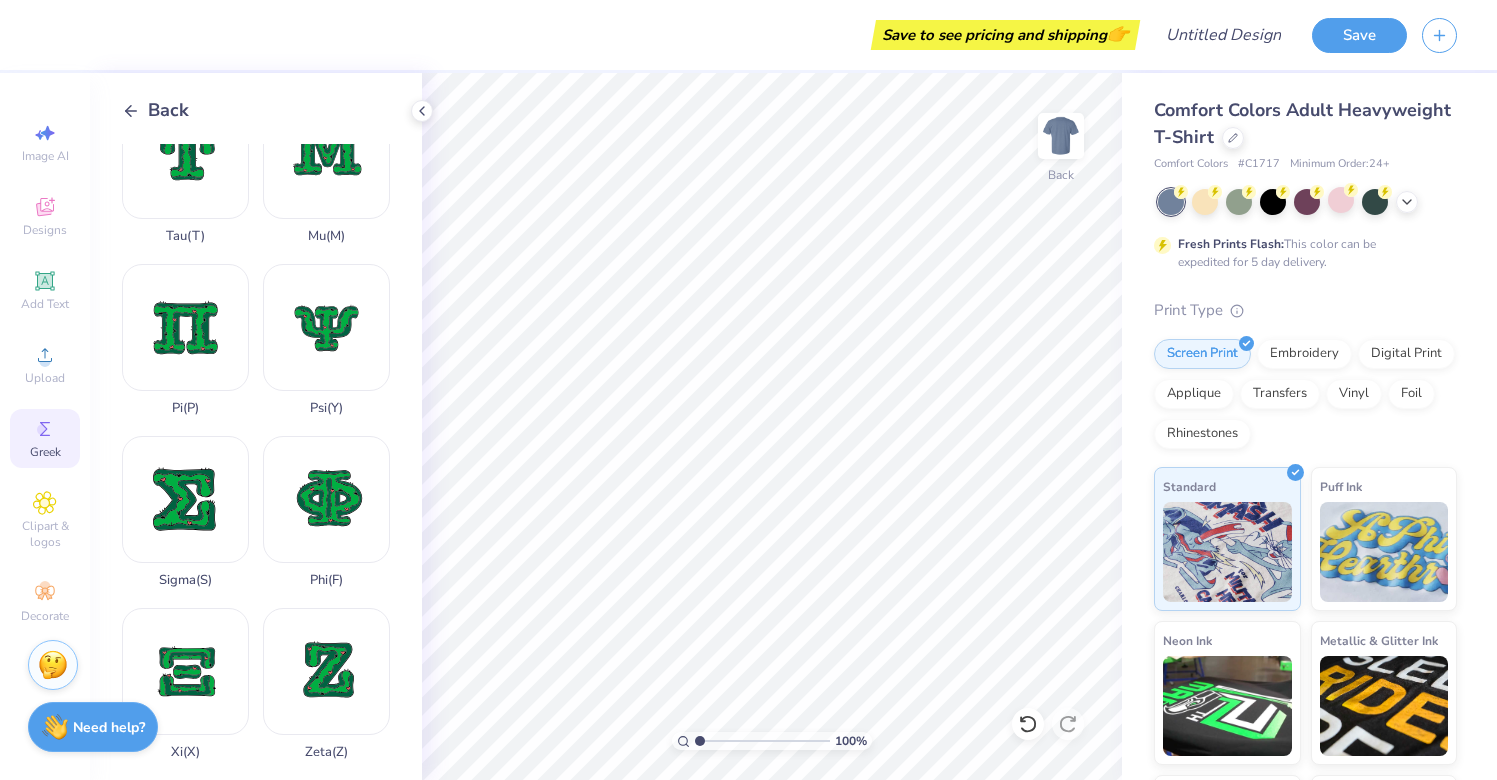 scroll, scrollTop: 1287, scrollLeft: 0, axis: vertical 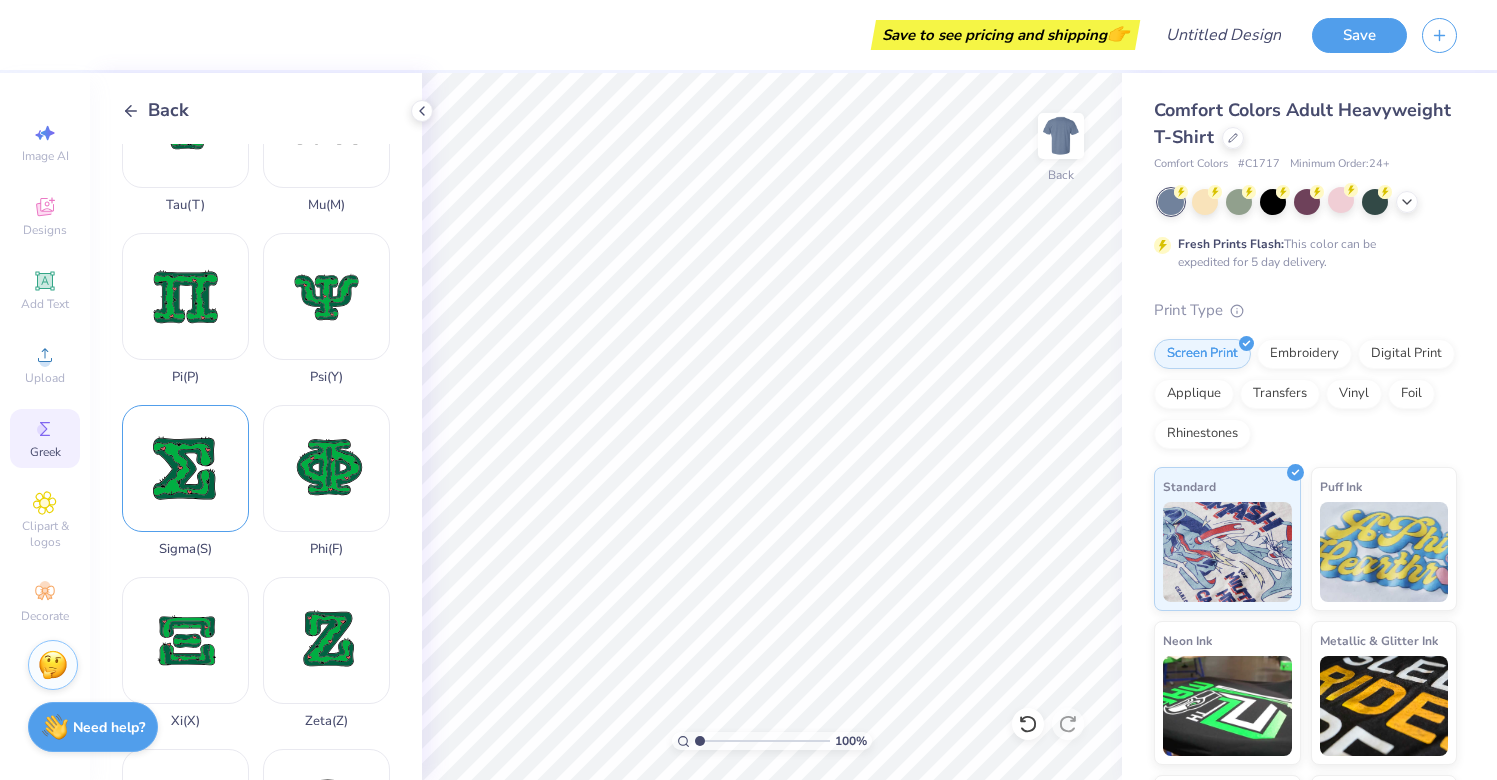 click on "Sigma  ( S )" at bounding box center (185, 481) 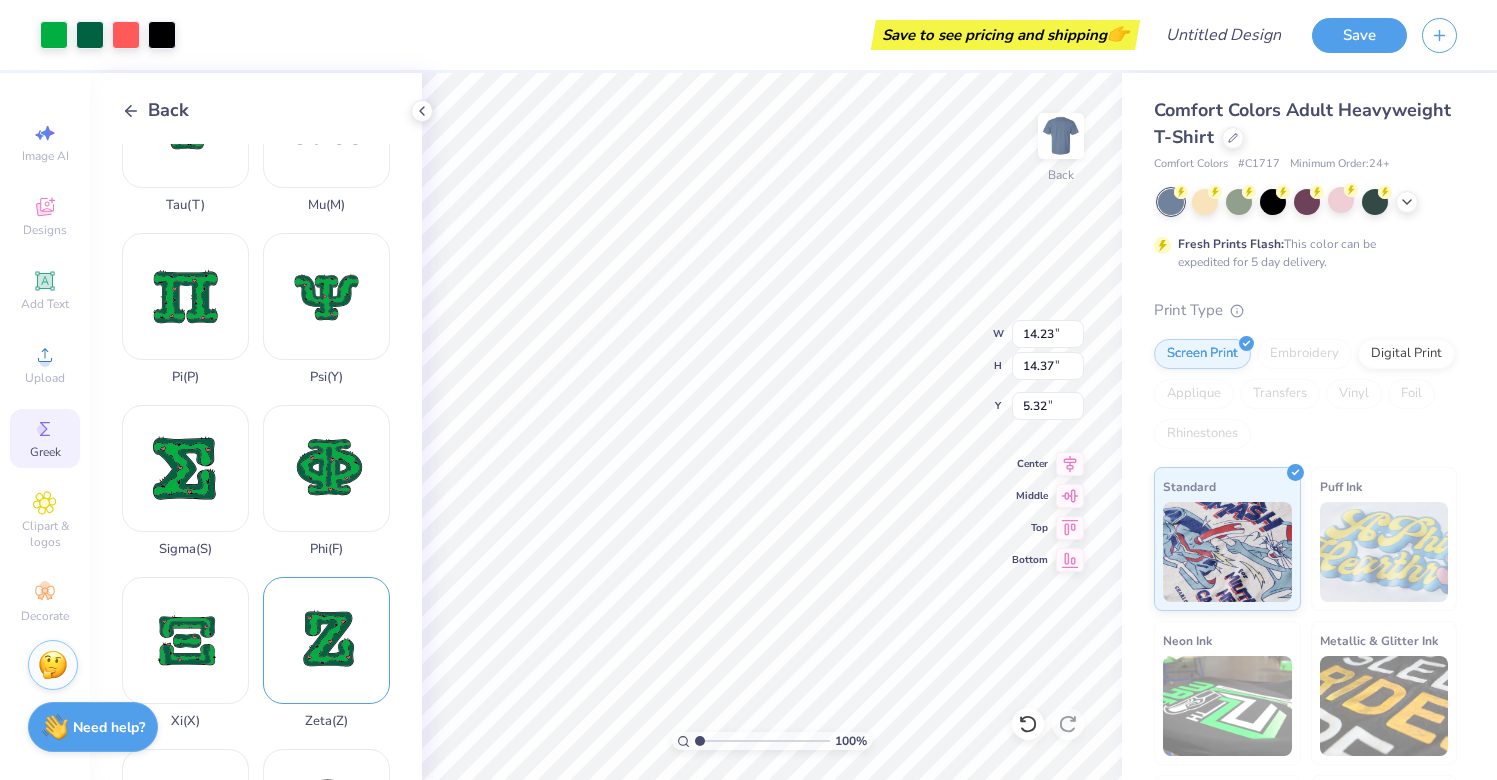 scroll, scrollTop: 1339, scrollLeft: 0, axis: vertical 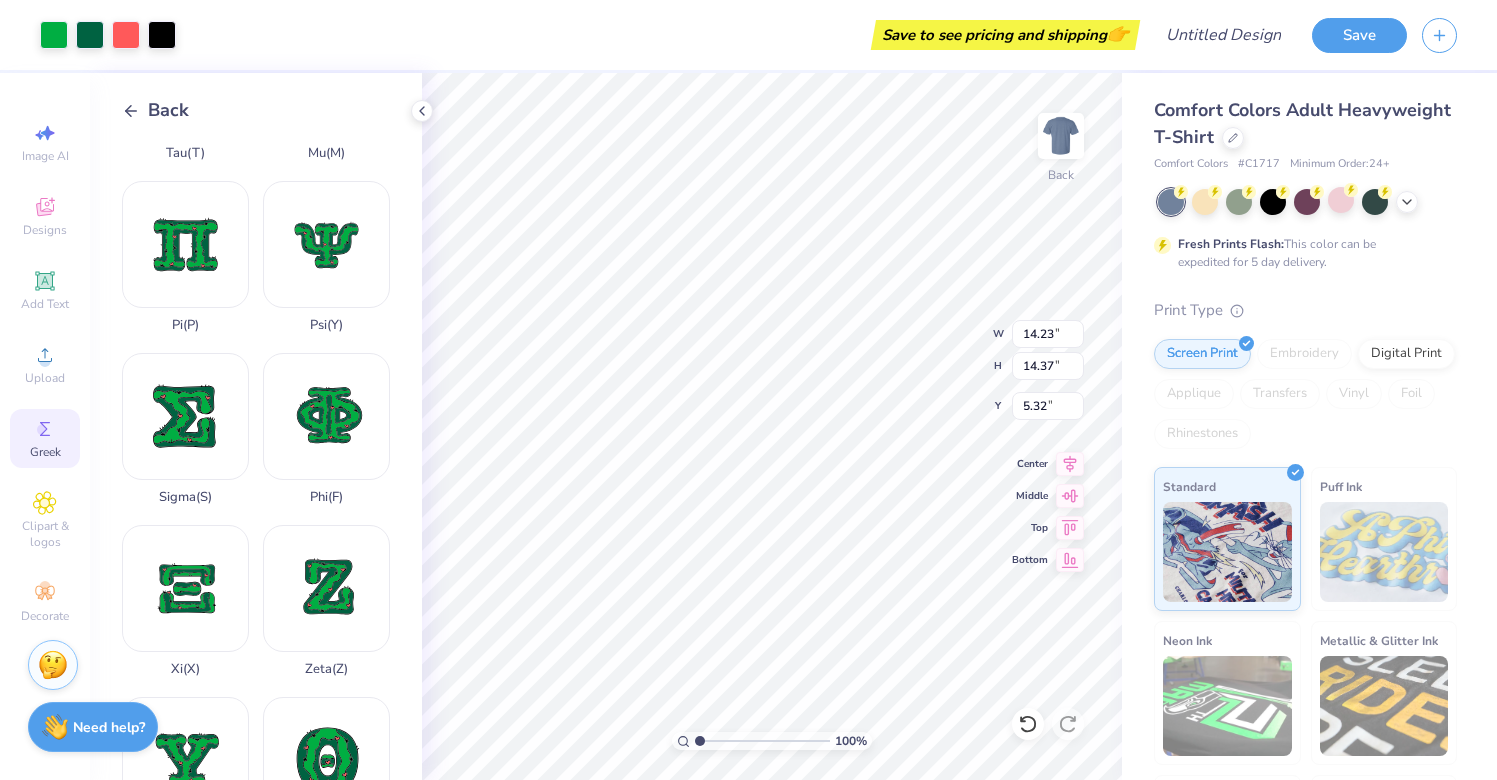 type on "1.96" 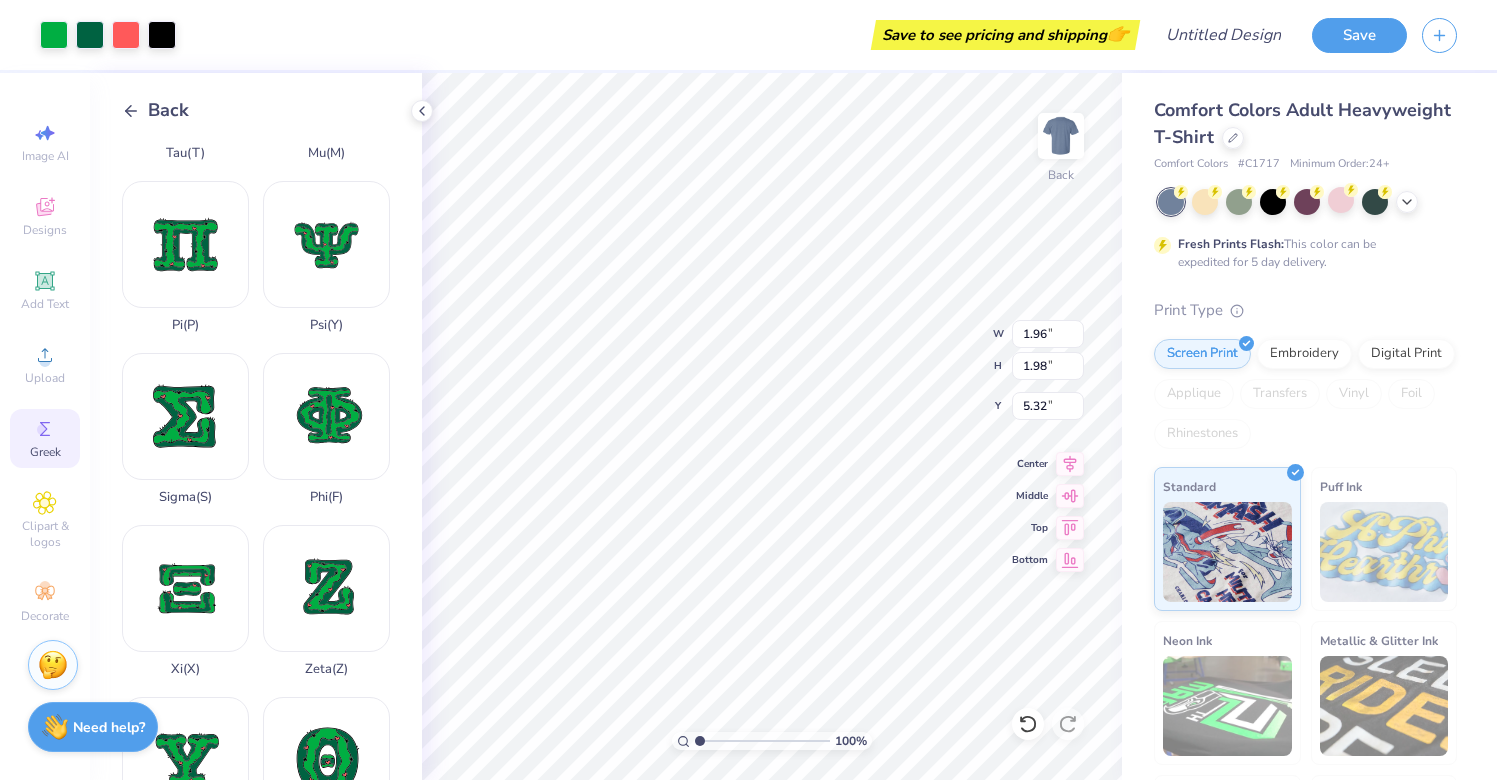 type on "4.77" 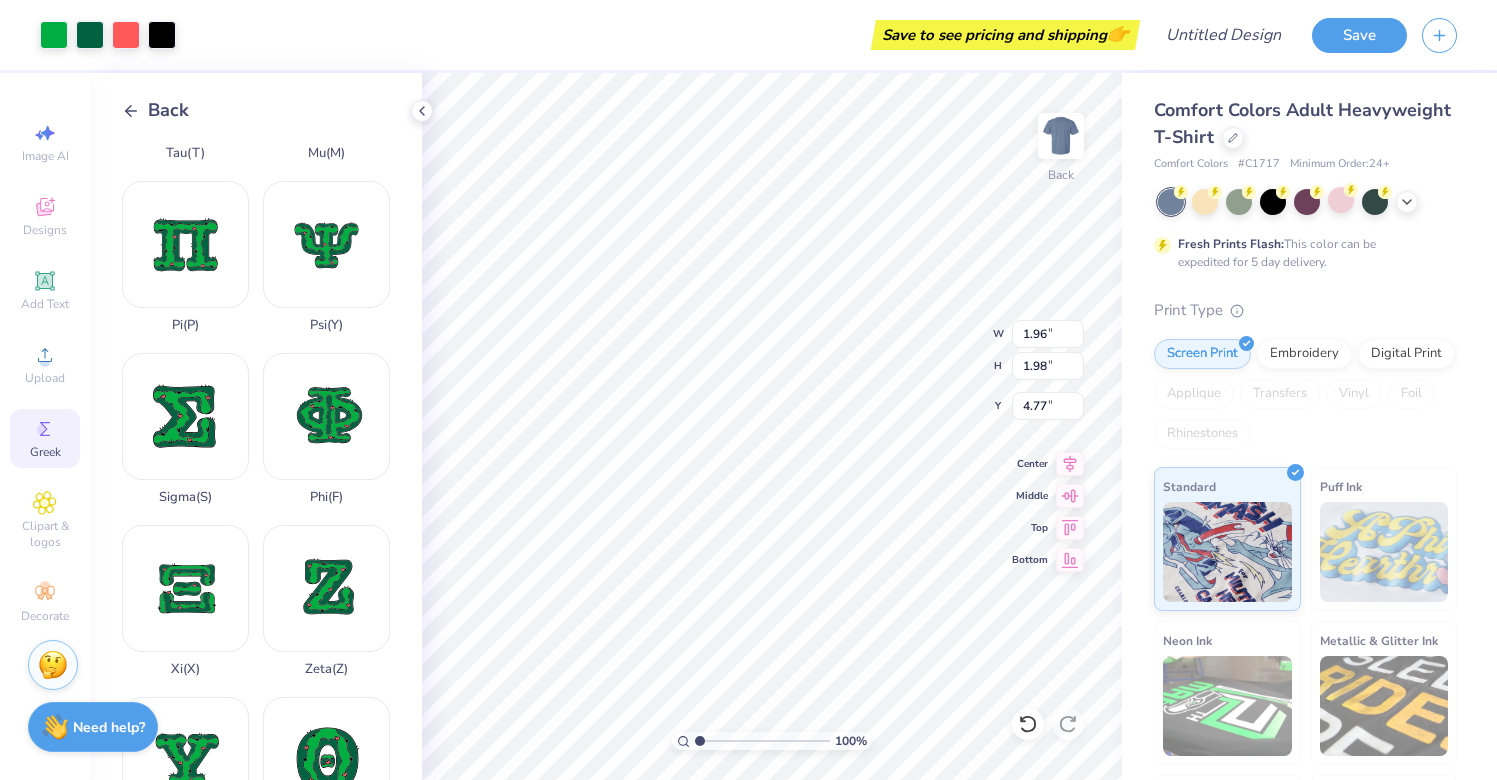 type on "1.29" 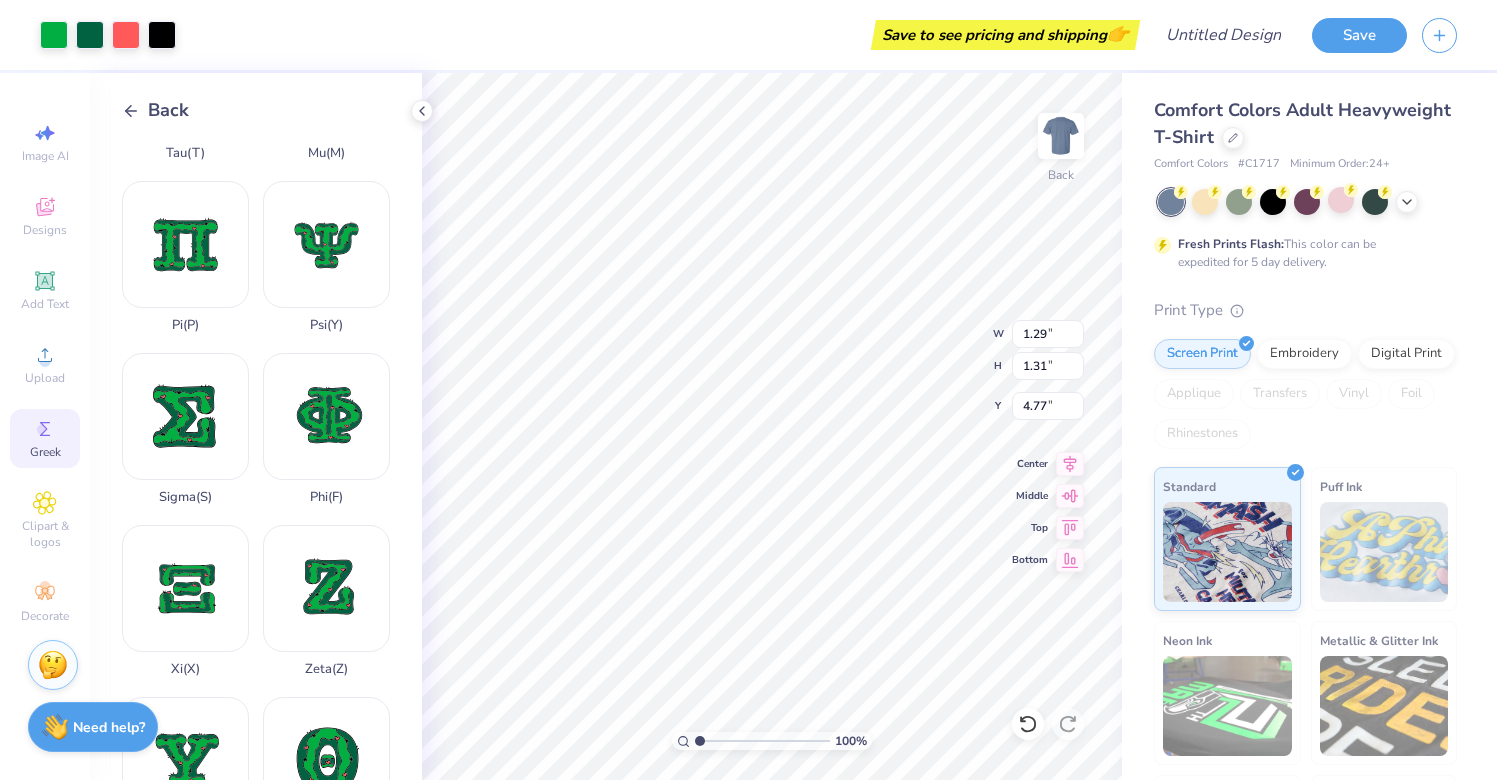 type on "4.88" 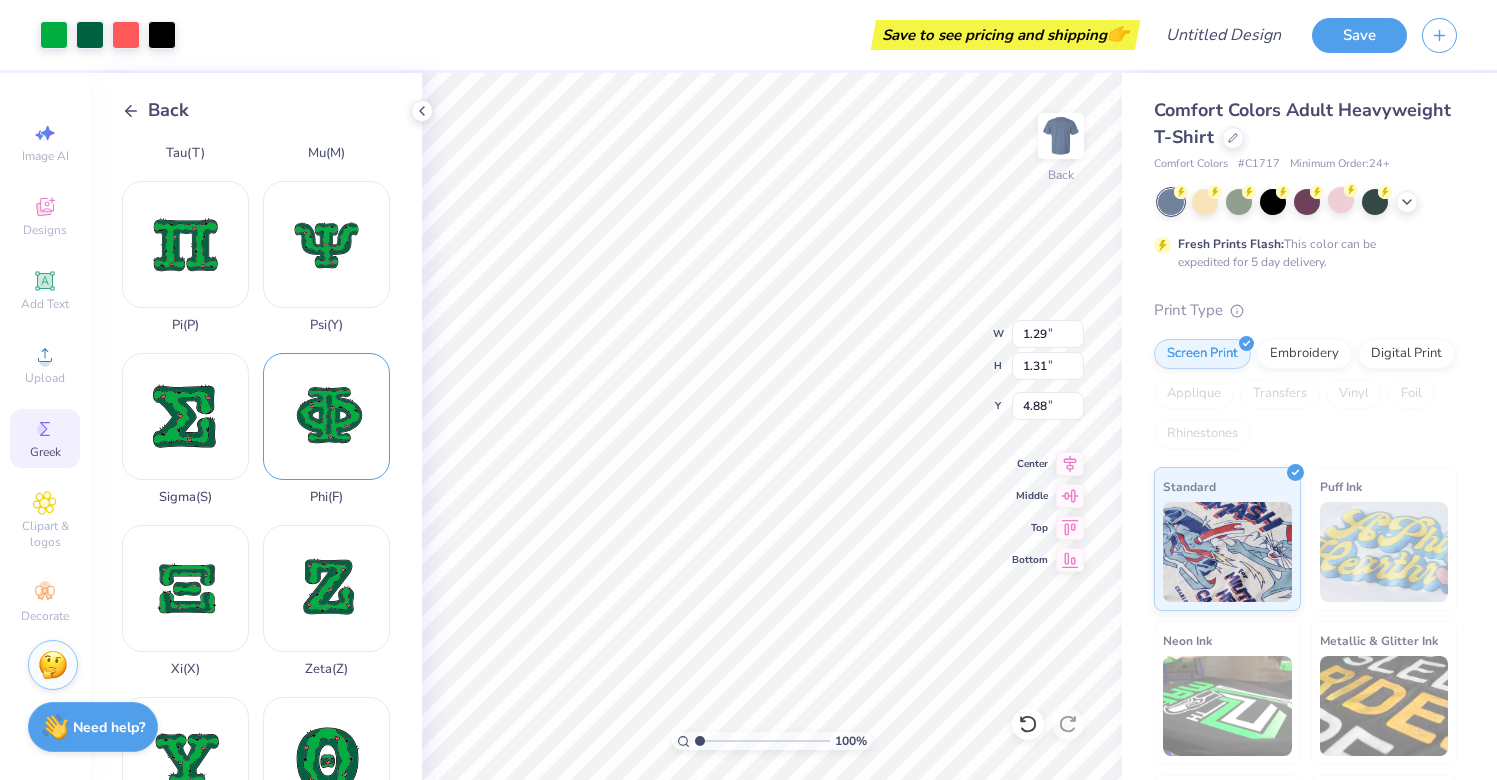 click on "Phi  ( F )" at bounding box center (326, 429) 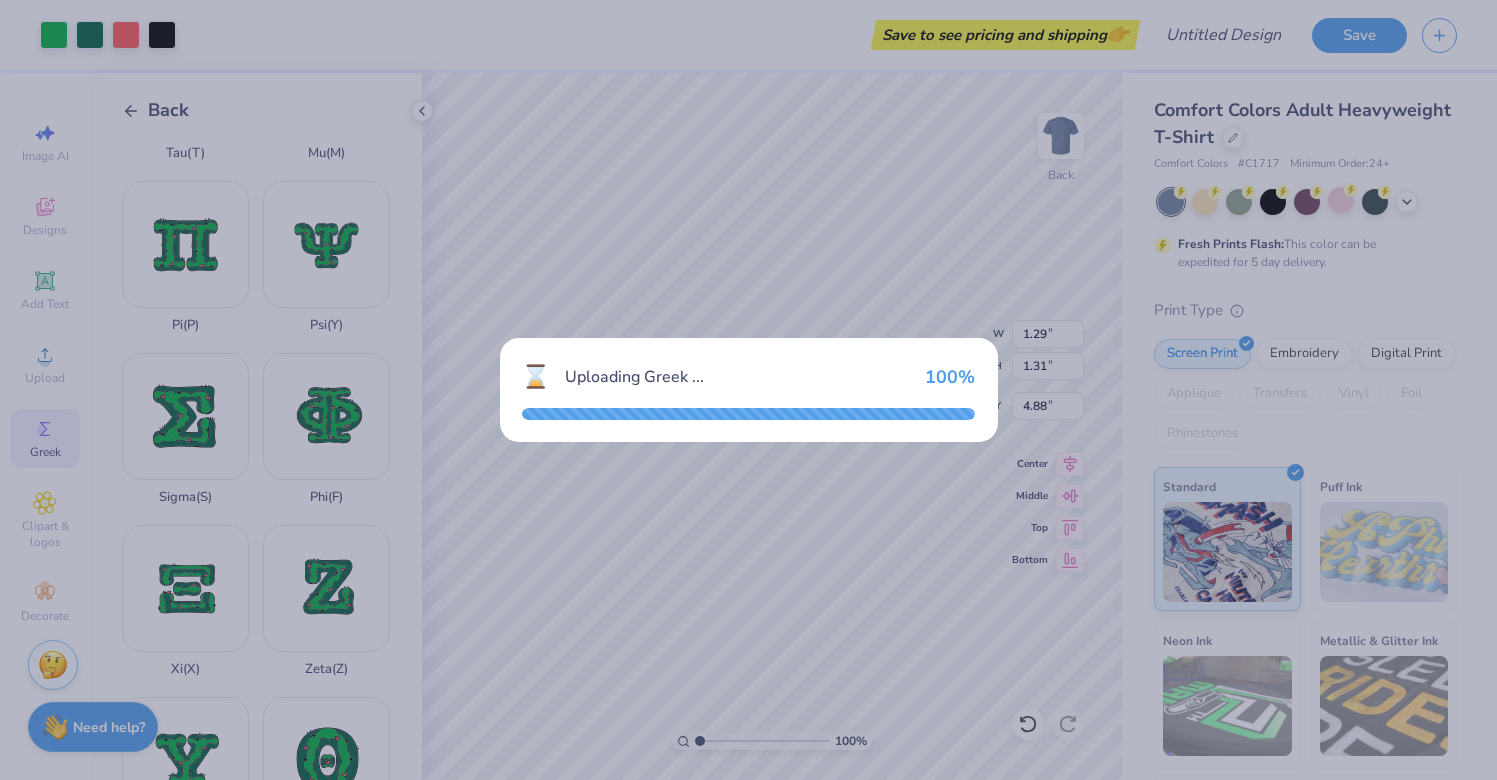 type on "14.23" 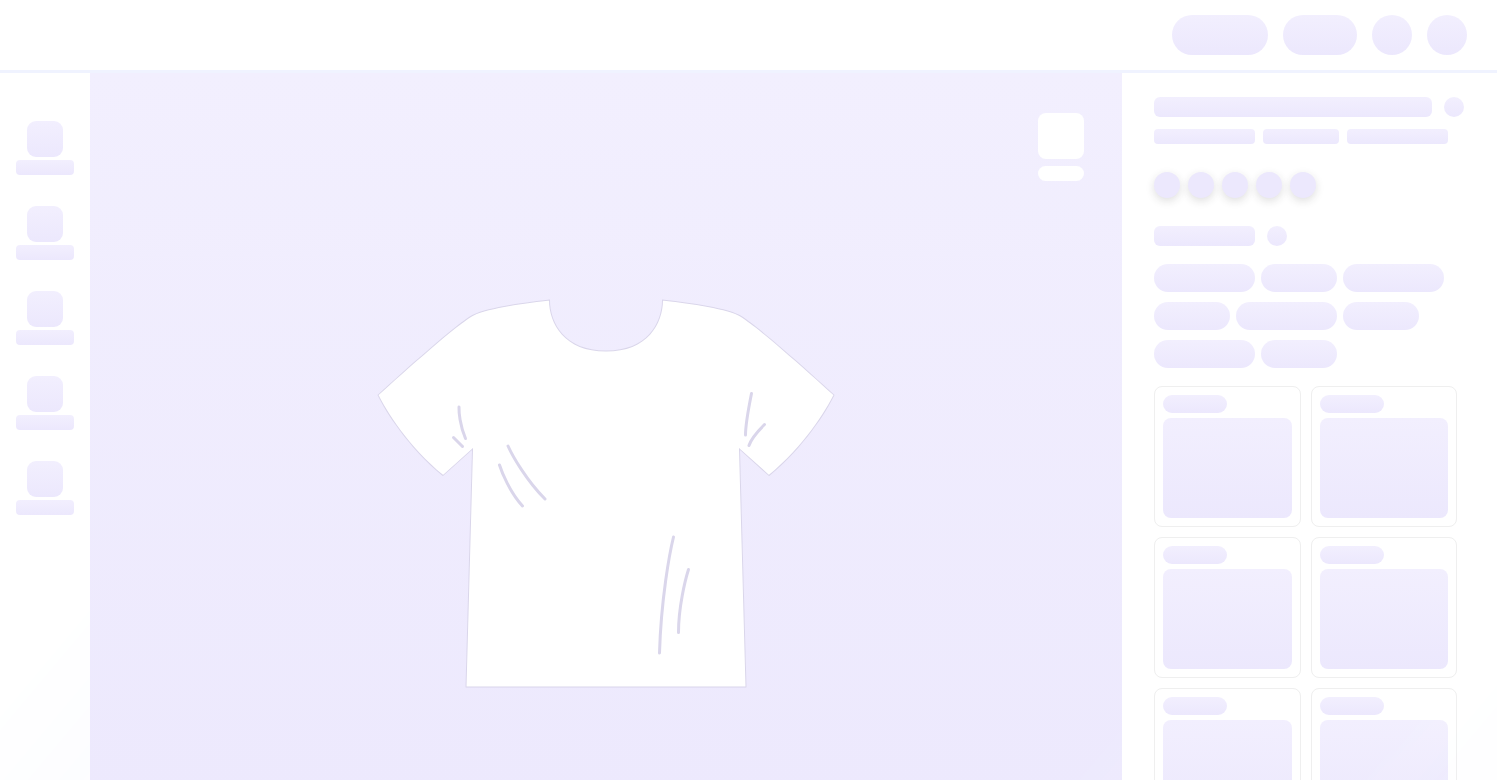 scroll, scrollTop: 0, scrollLeft: 0, axis: both 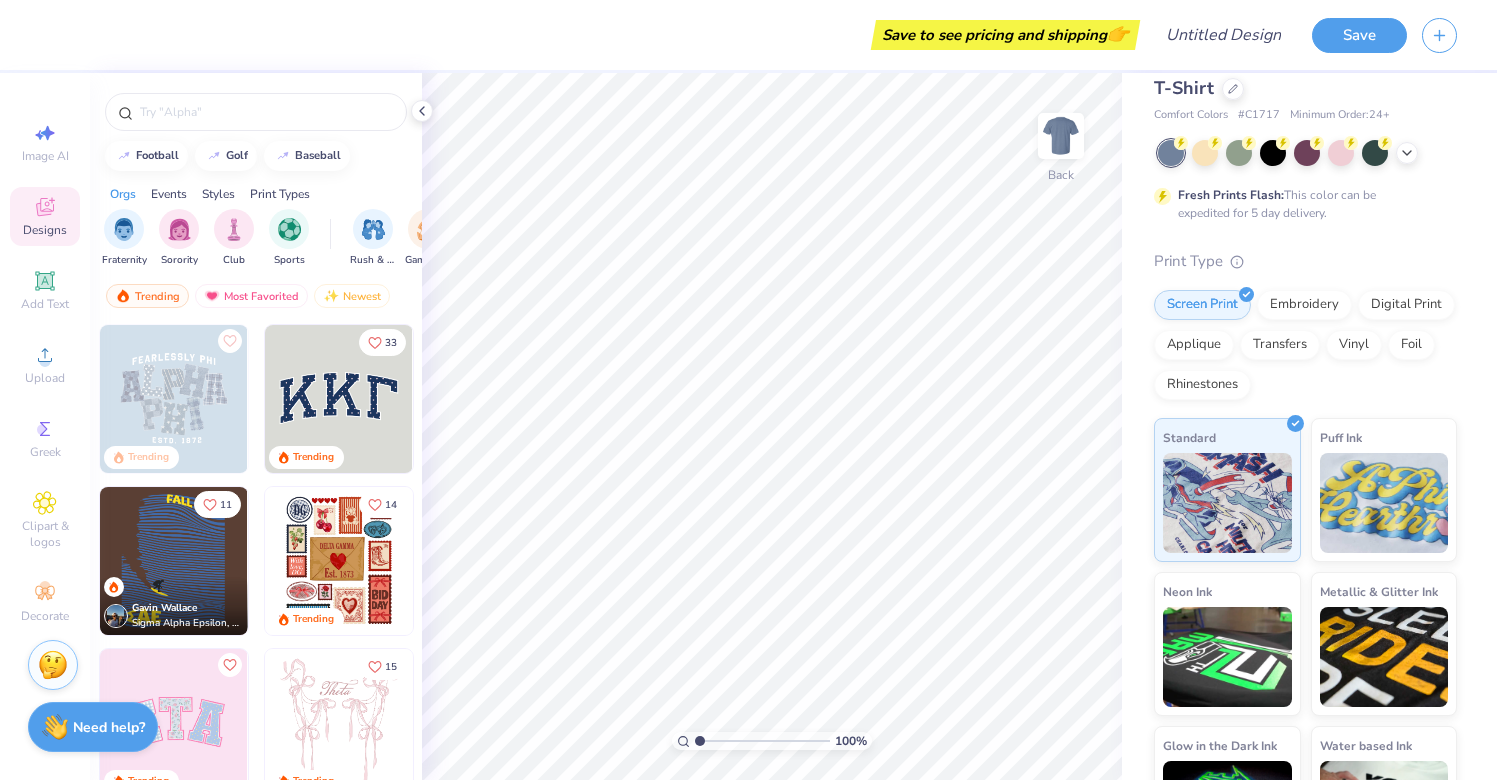 click on "Standard Puff Ink Neon Ink Metallic & Glitter Ink Glow in the Dark Ink Water based Ink" at bounding box center (1305, 644) 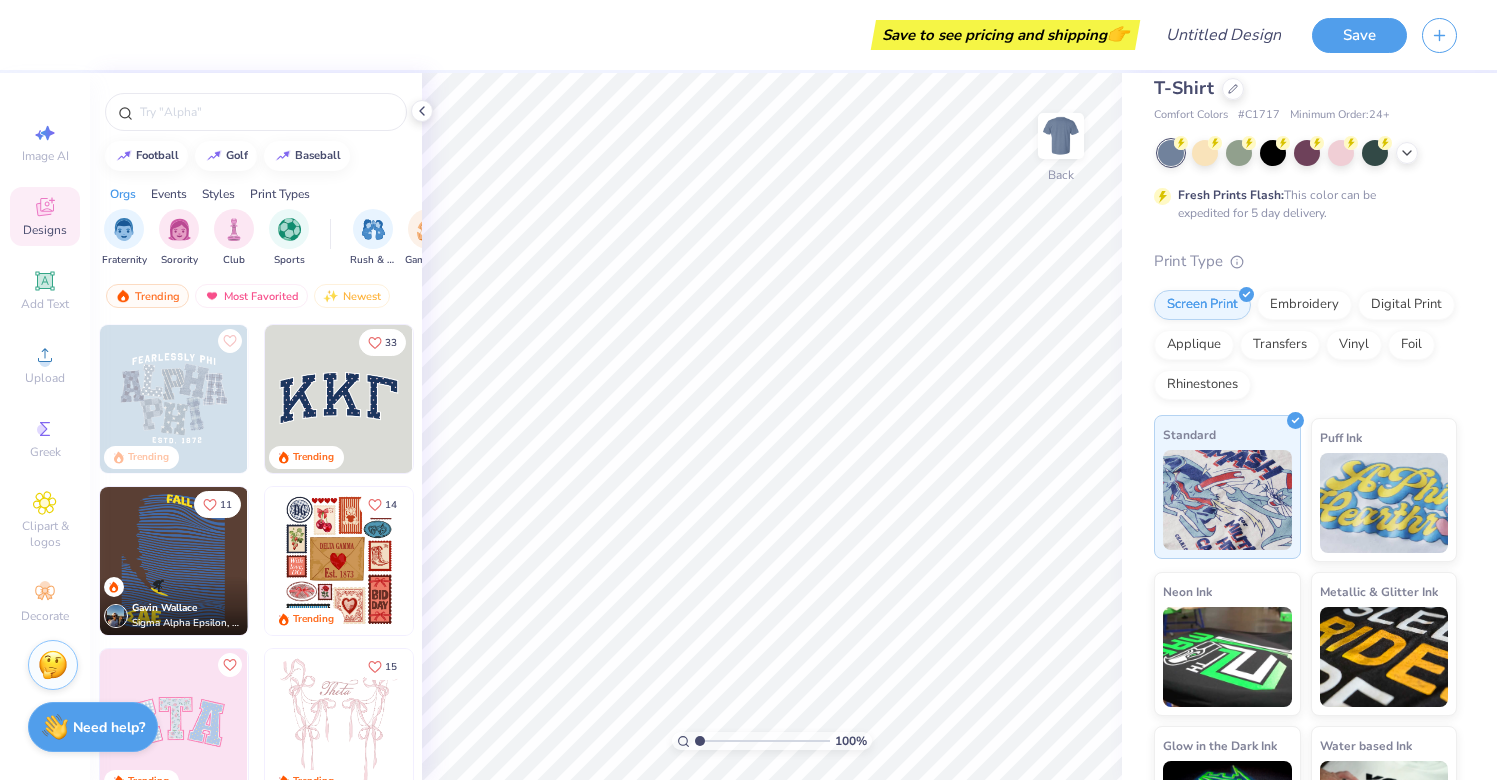click at bounding box center [1227, 500] 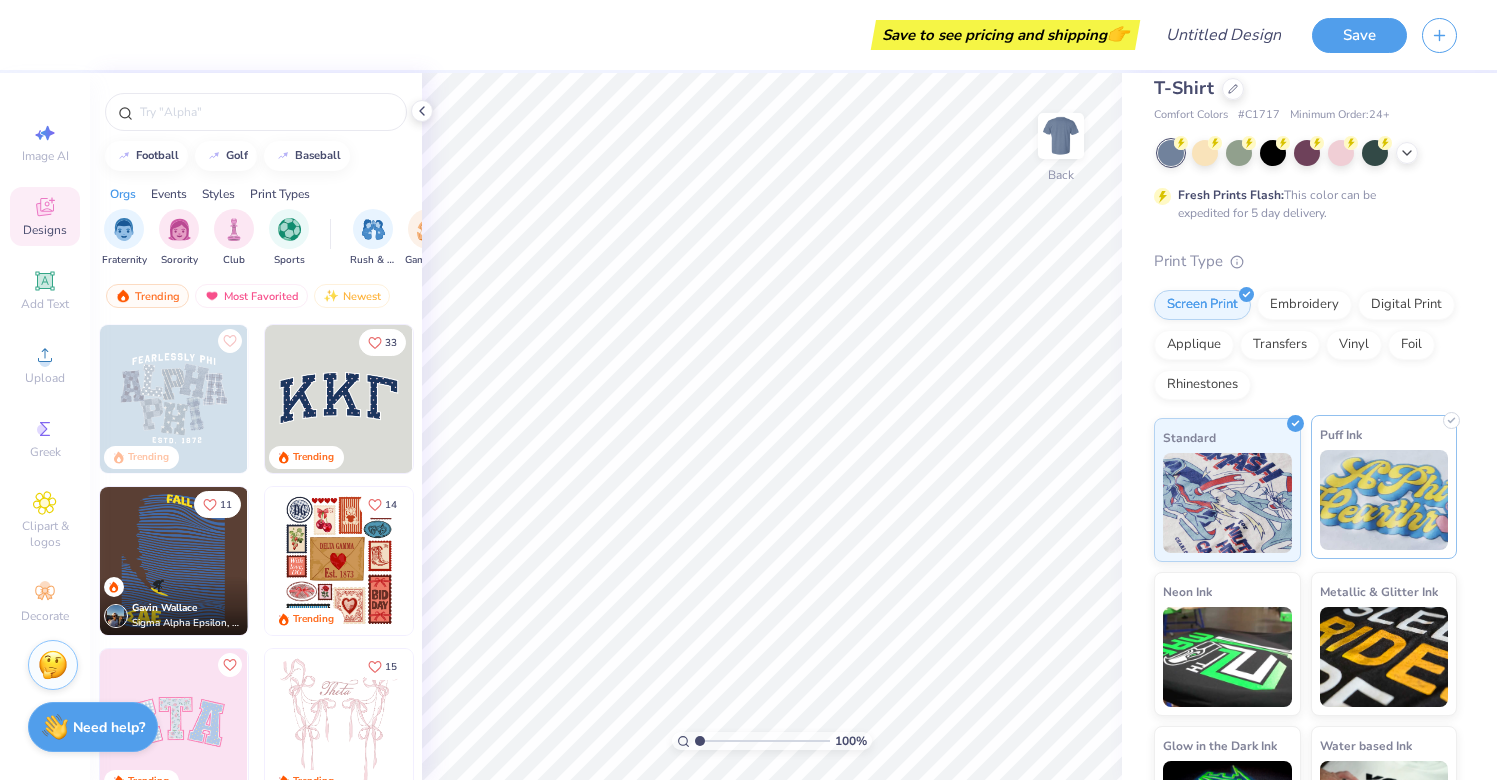 click at bounding box center [1384, 500] 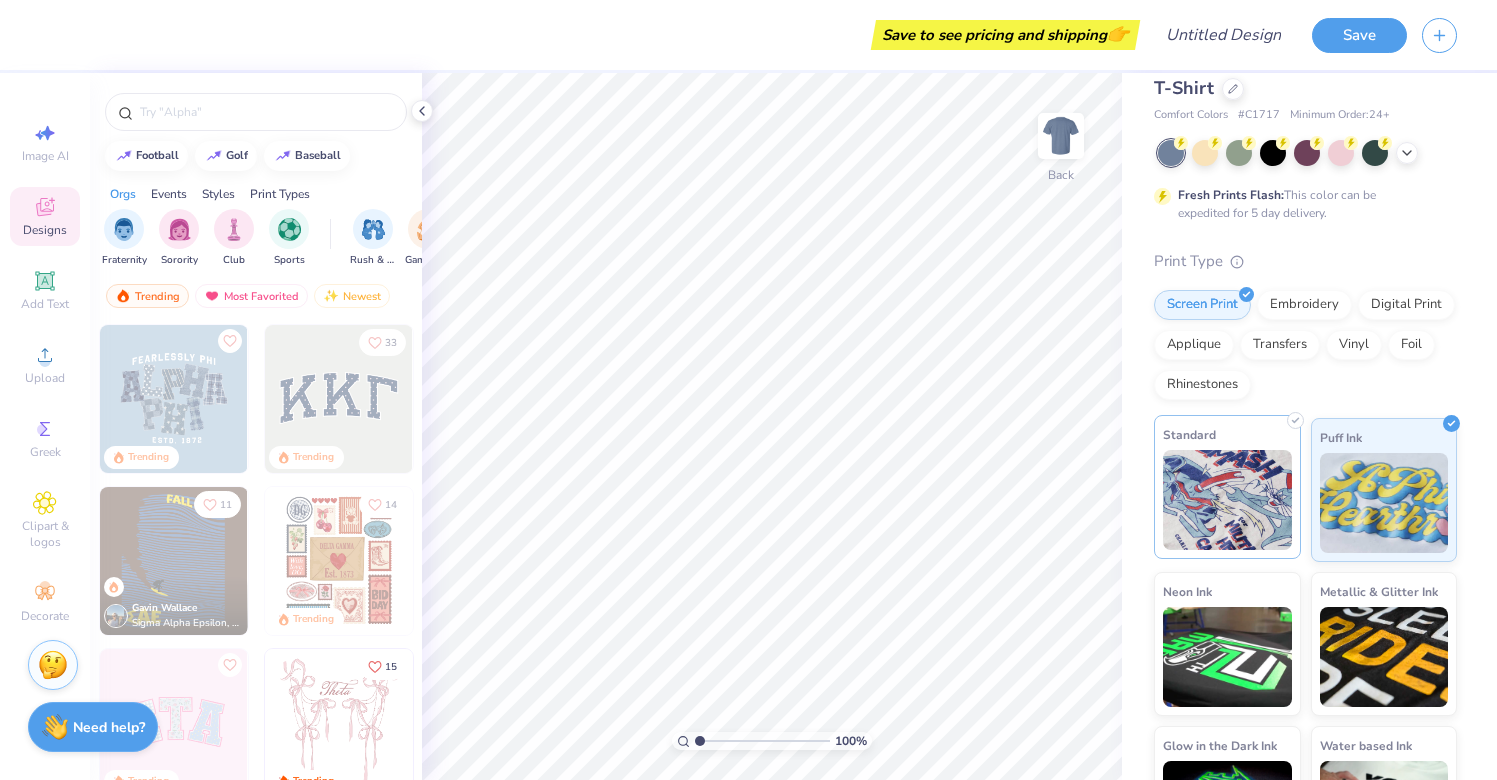 click at bounding box center (1227, 500) 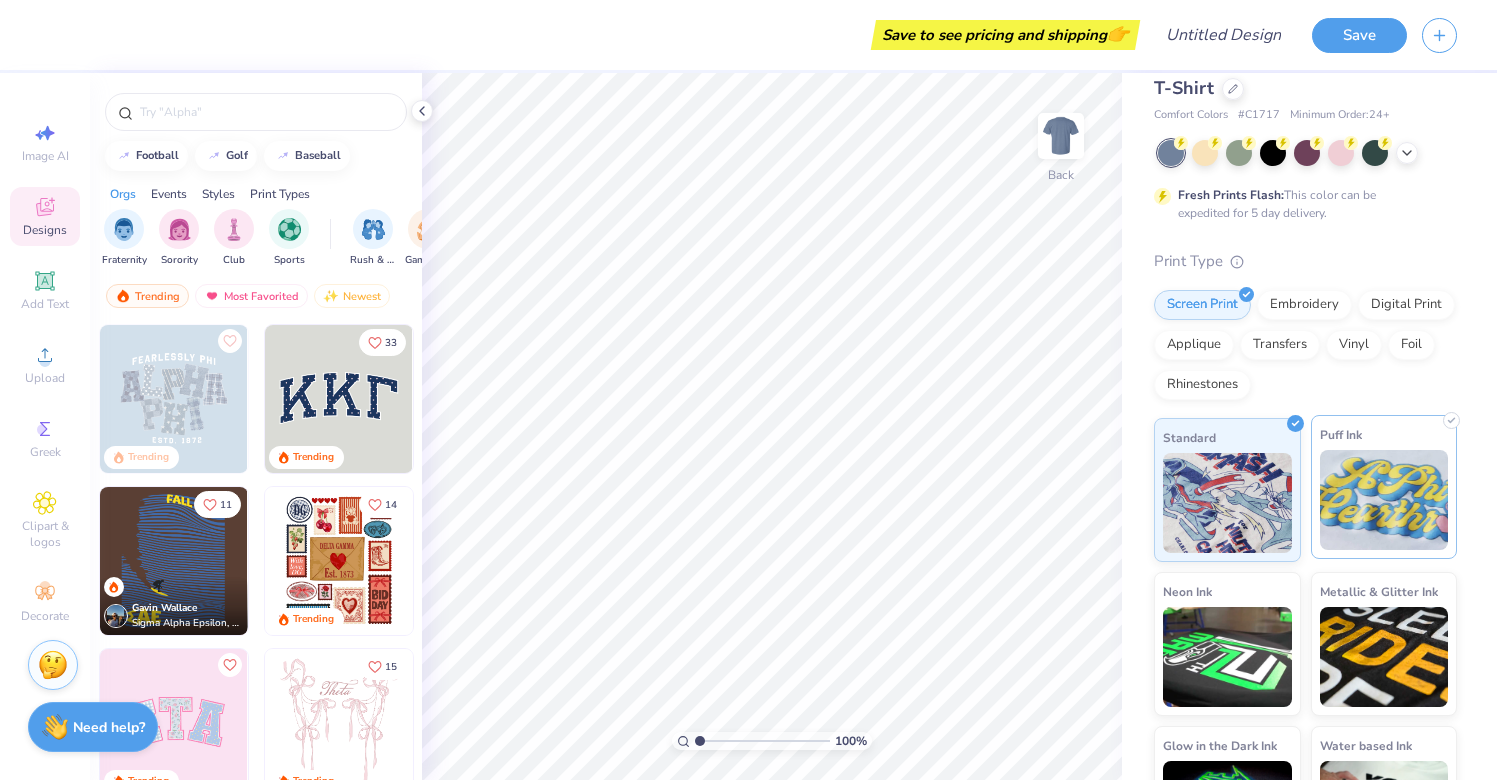 click at bounding box center (1384, 500) 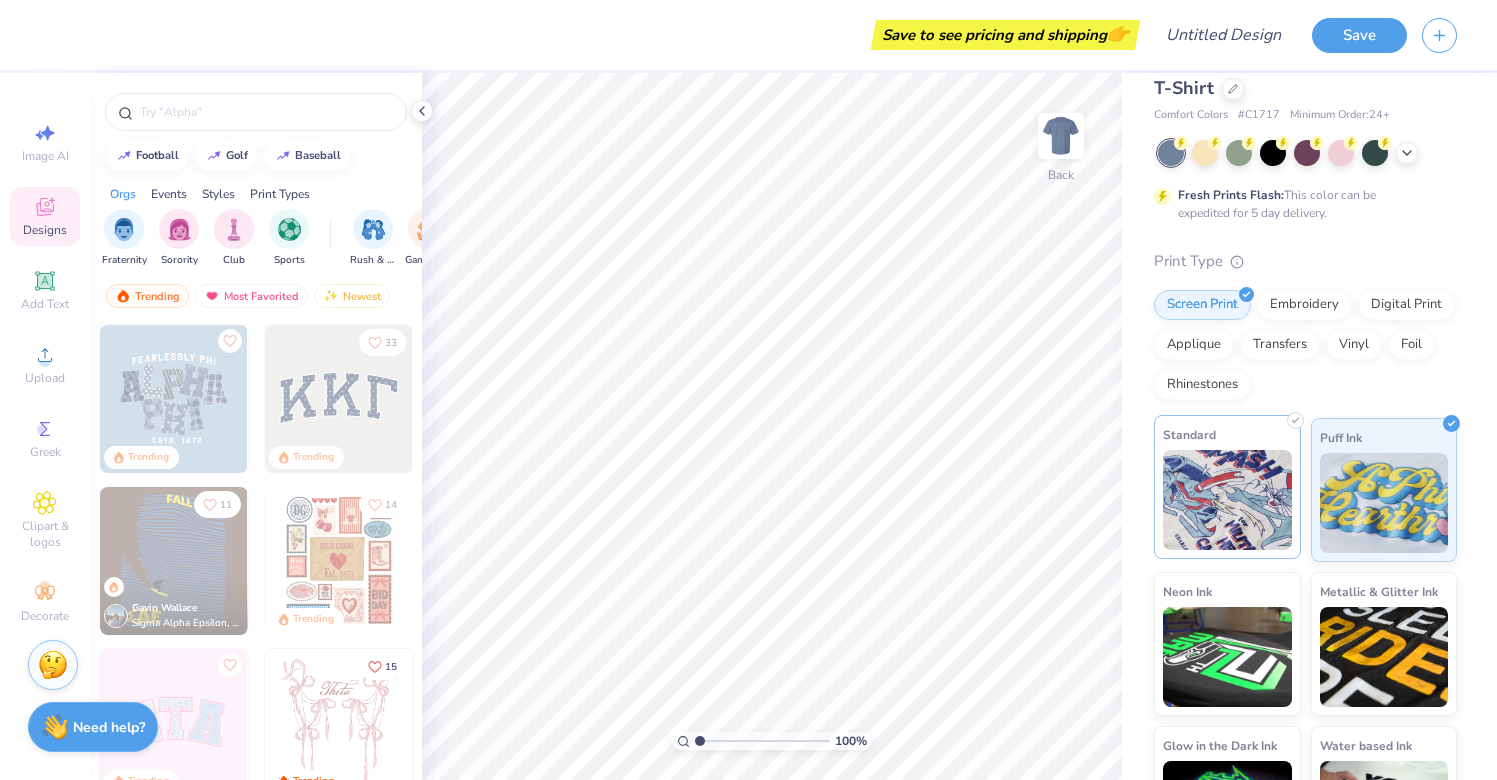 click at bounding box center [1227, 500] 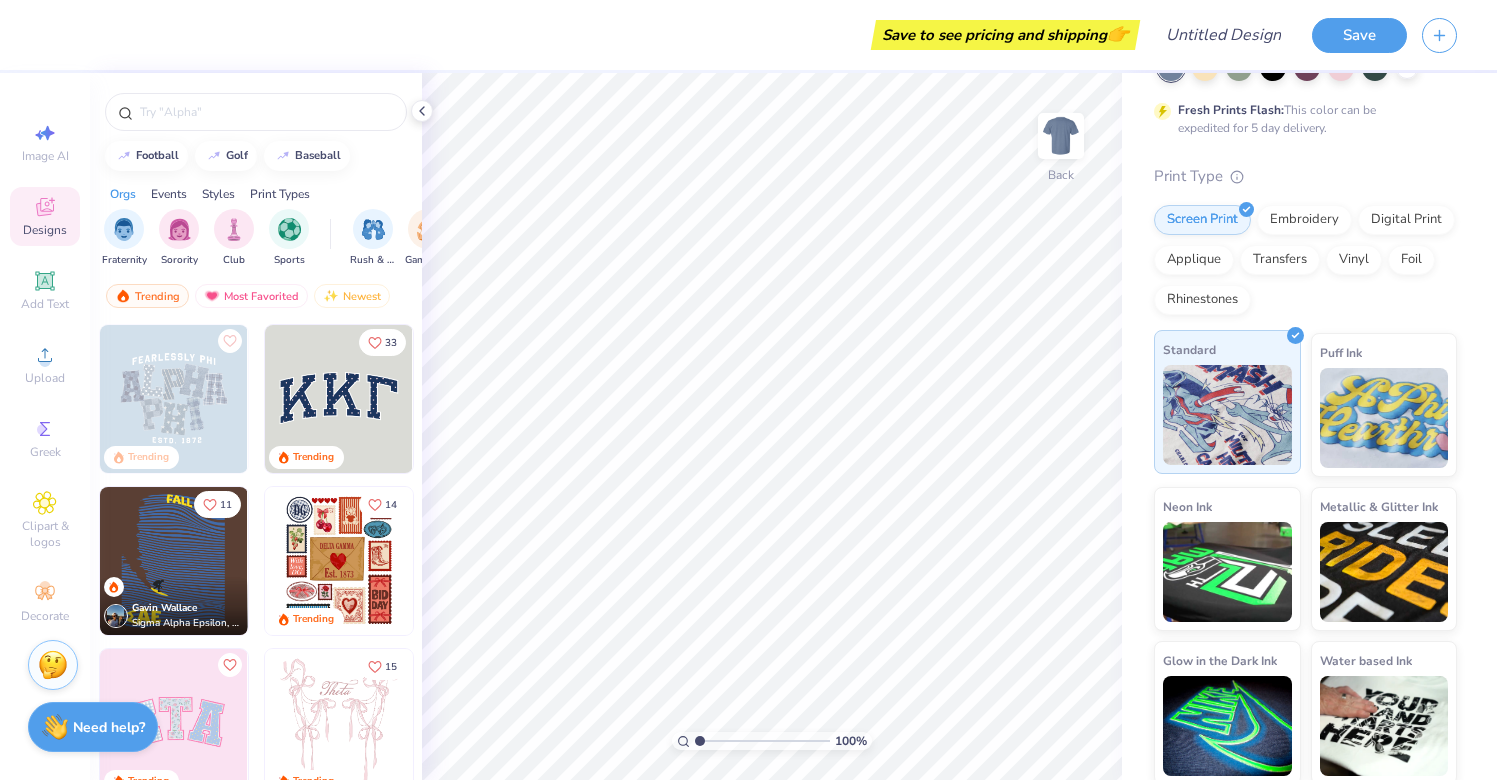 scroll, scrollTop: 139, scrollLeft: 0, axis: vertical 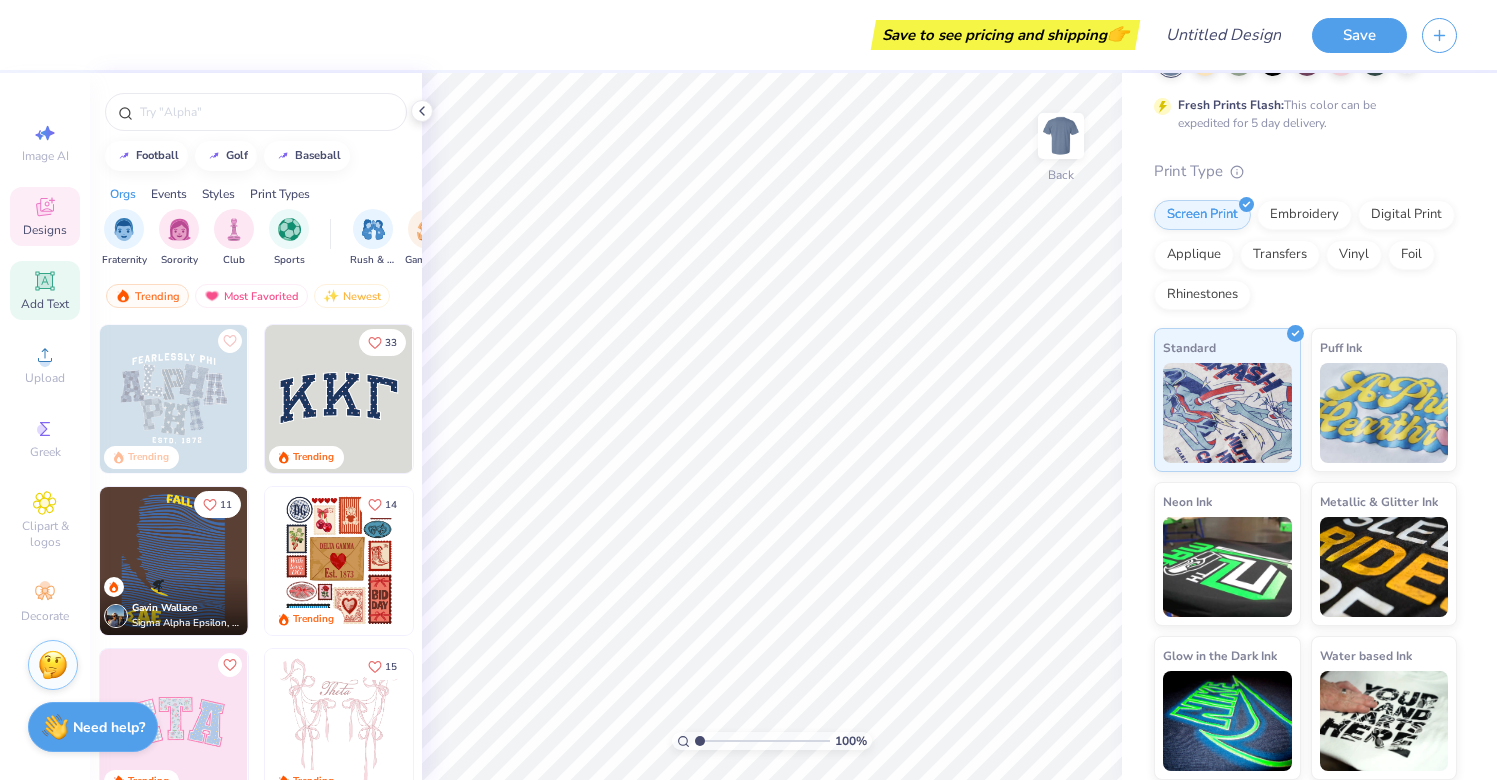 click on "Add Text" at bounding box center (45, 290) 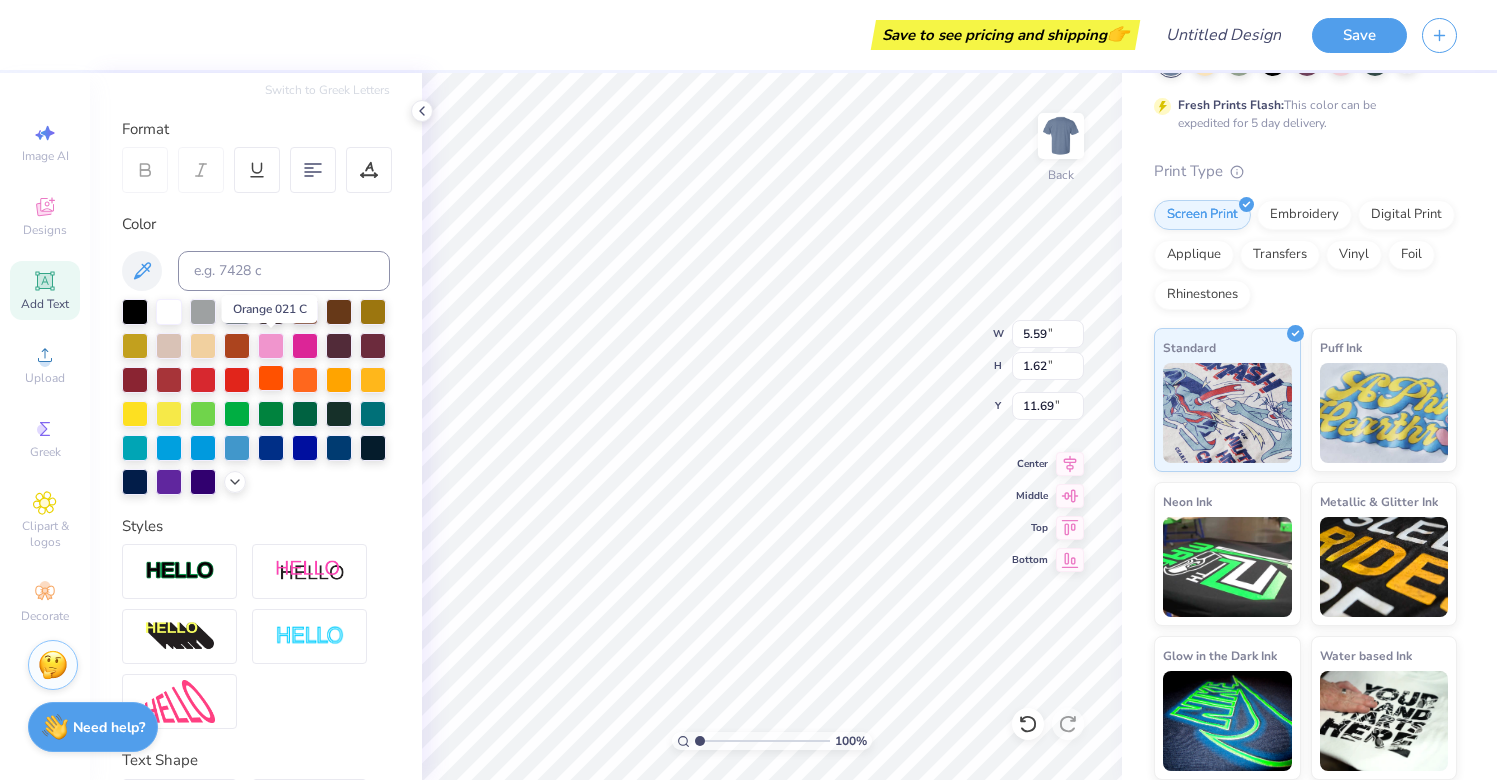 scroll, scrollTop: 382, scrollLeft: 0, axis: vertical 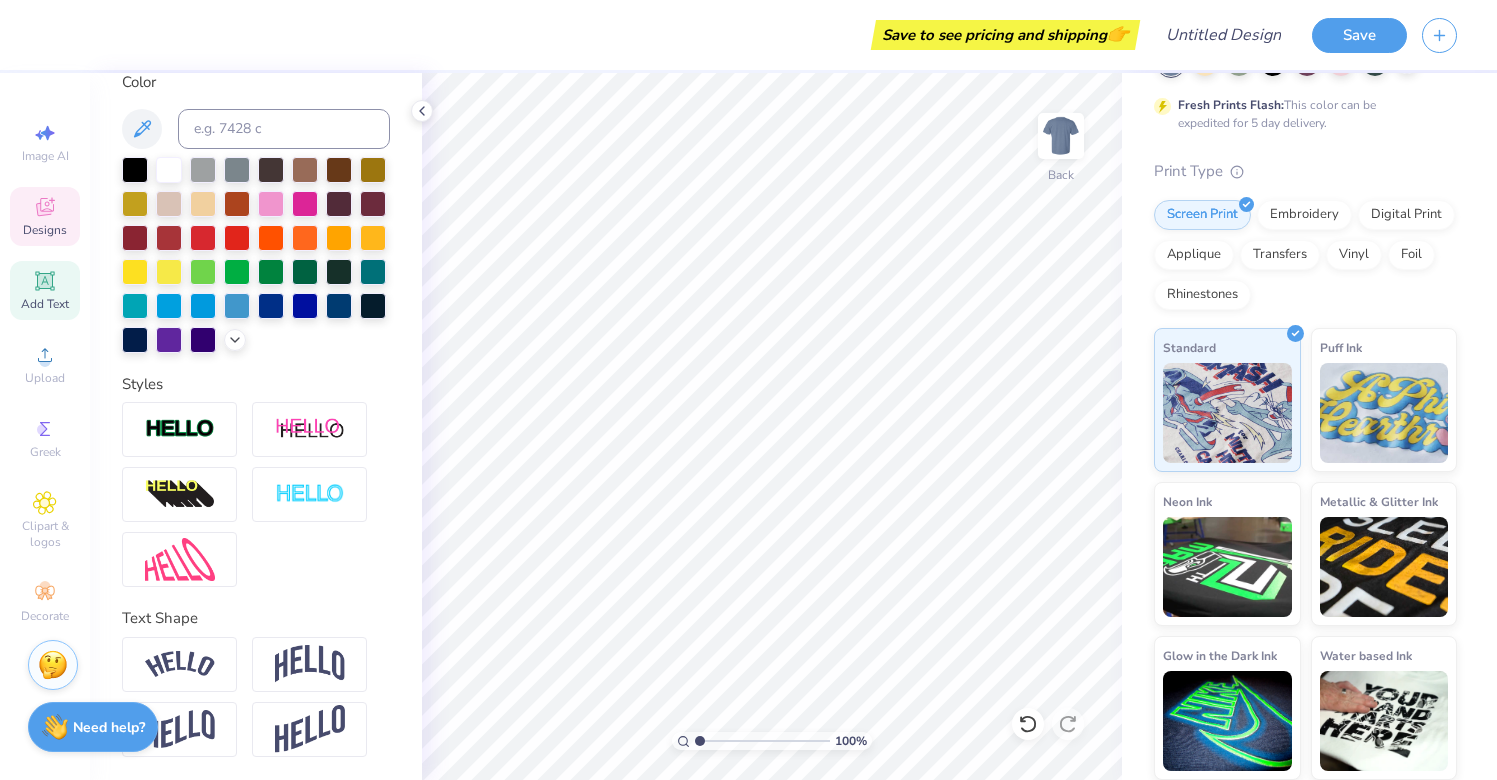 click on "Designs" at bounding box center (45, 216) 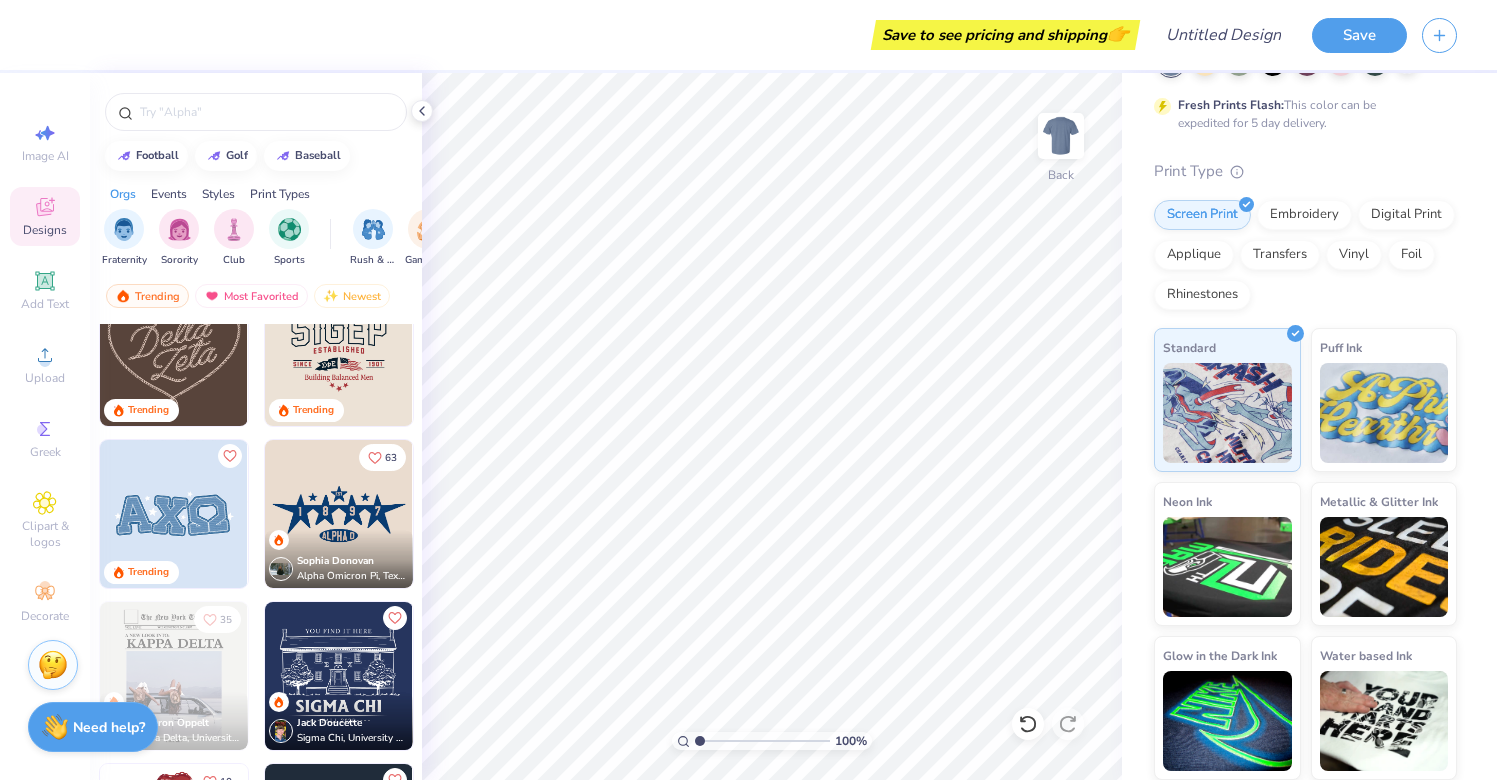 scroll, scrollTop: 922, scrollLeft: 0, axis: vertical 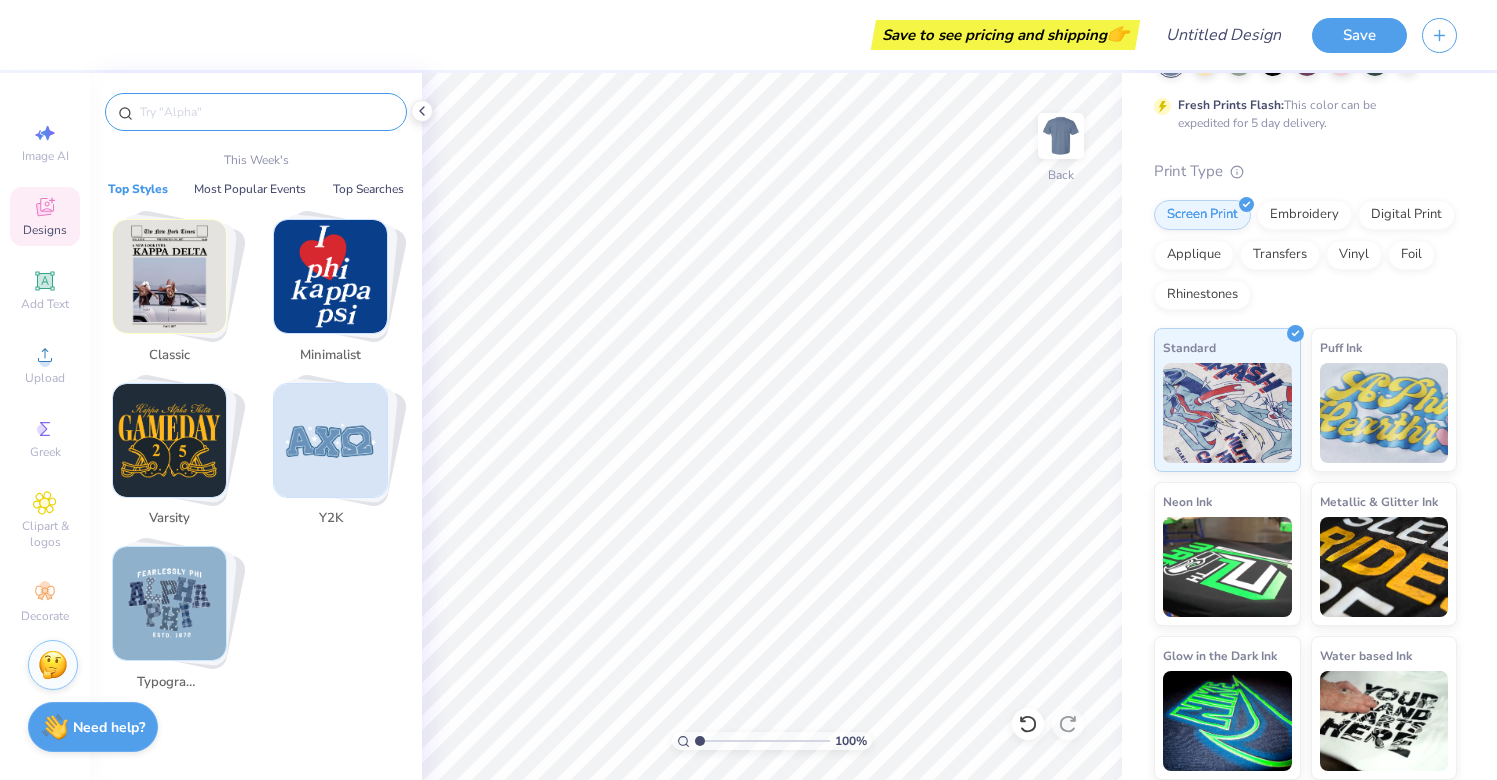 click at bounding box center [266, 112] 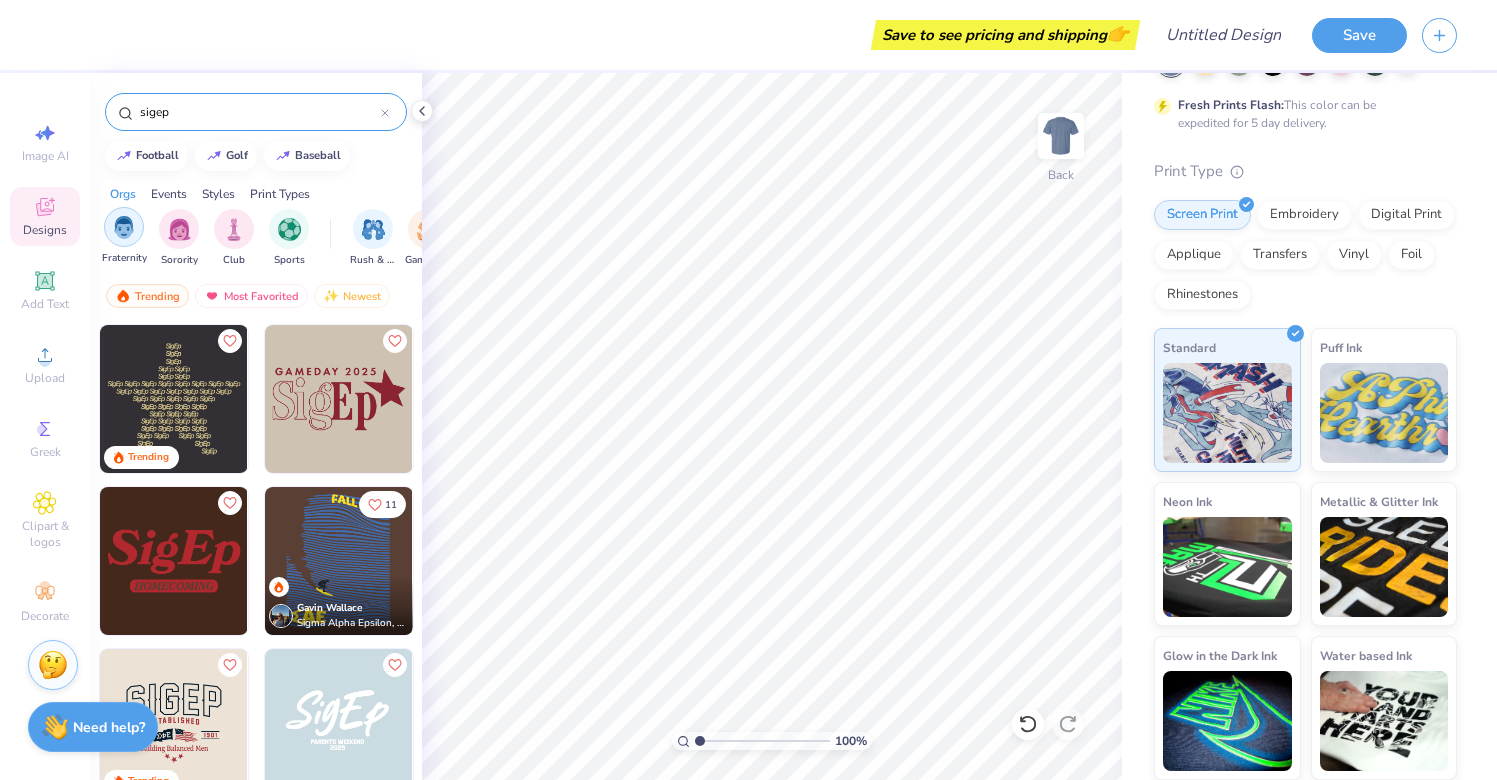 type on "sigep" 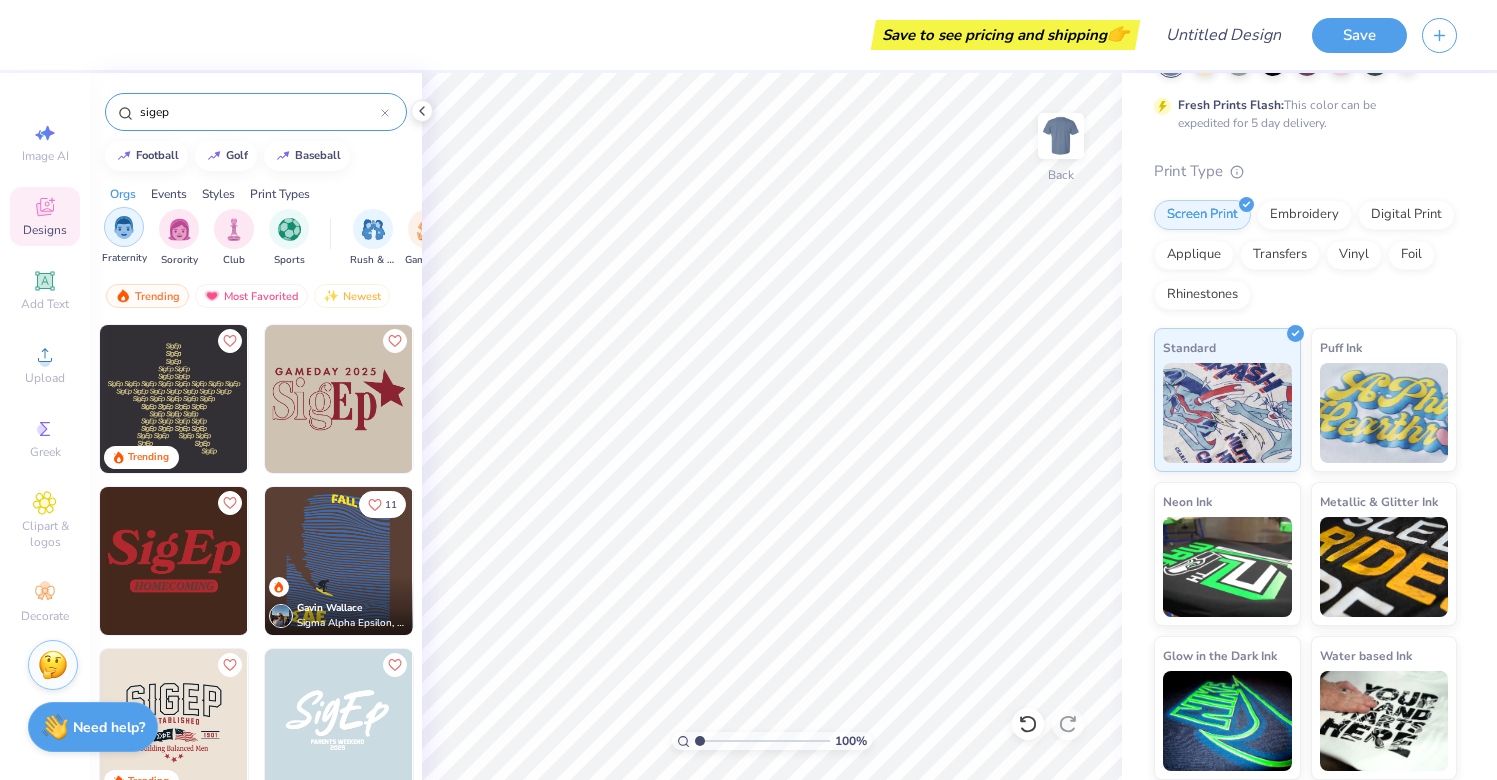 click at bounding box center [124, 227] 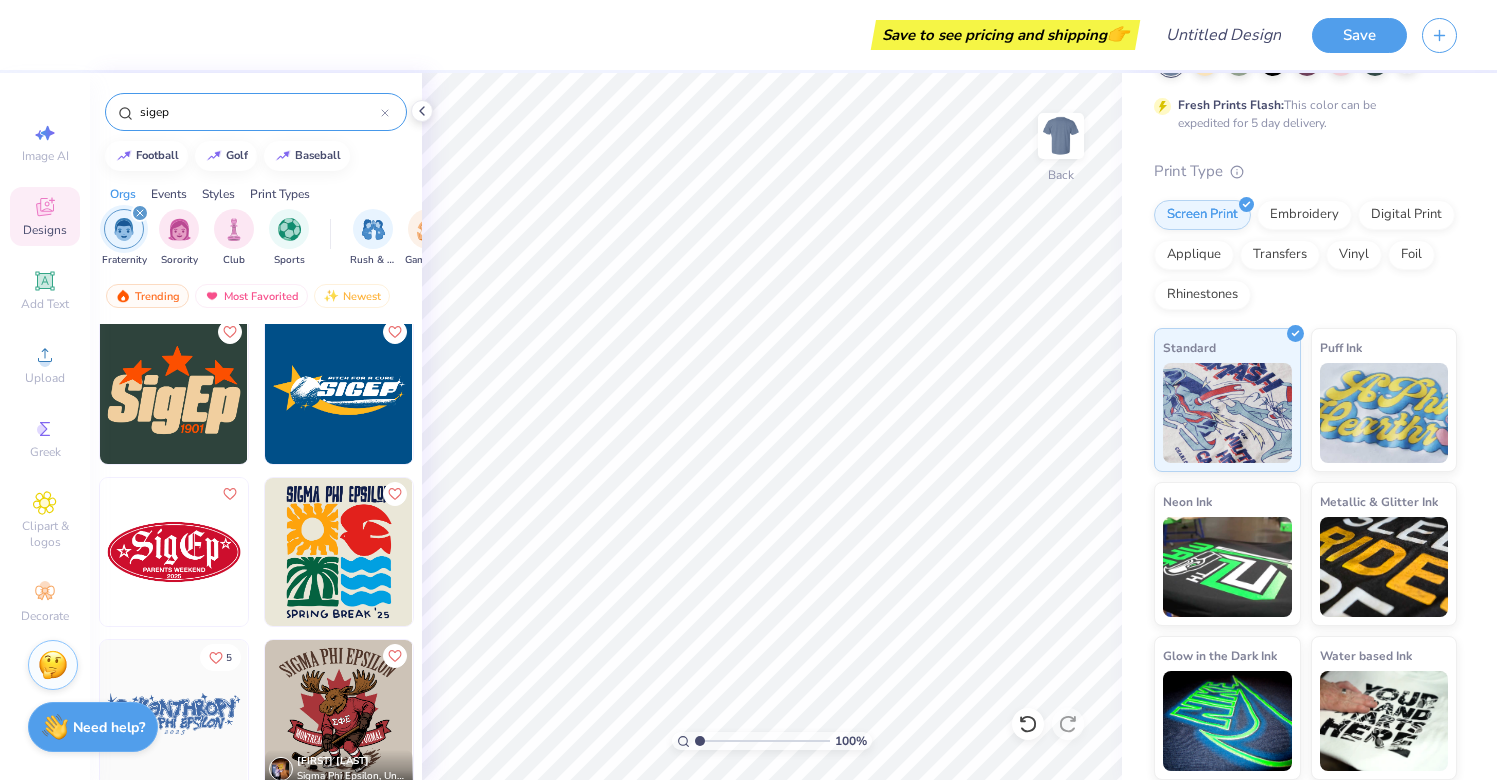 scroll, scrollTop: 3306, scrollLeft: 0, axis: vertical 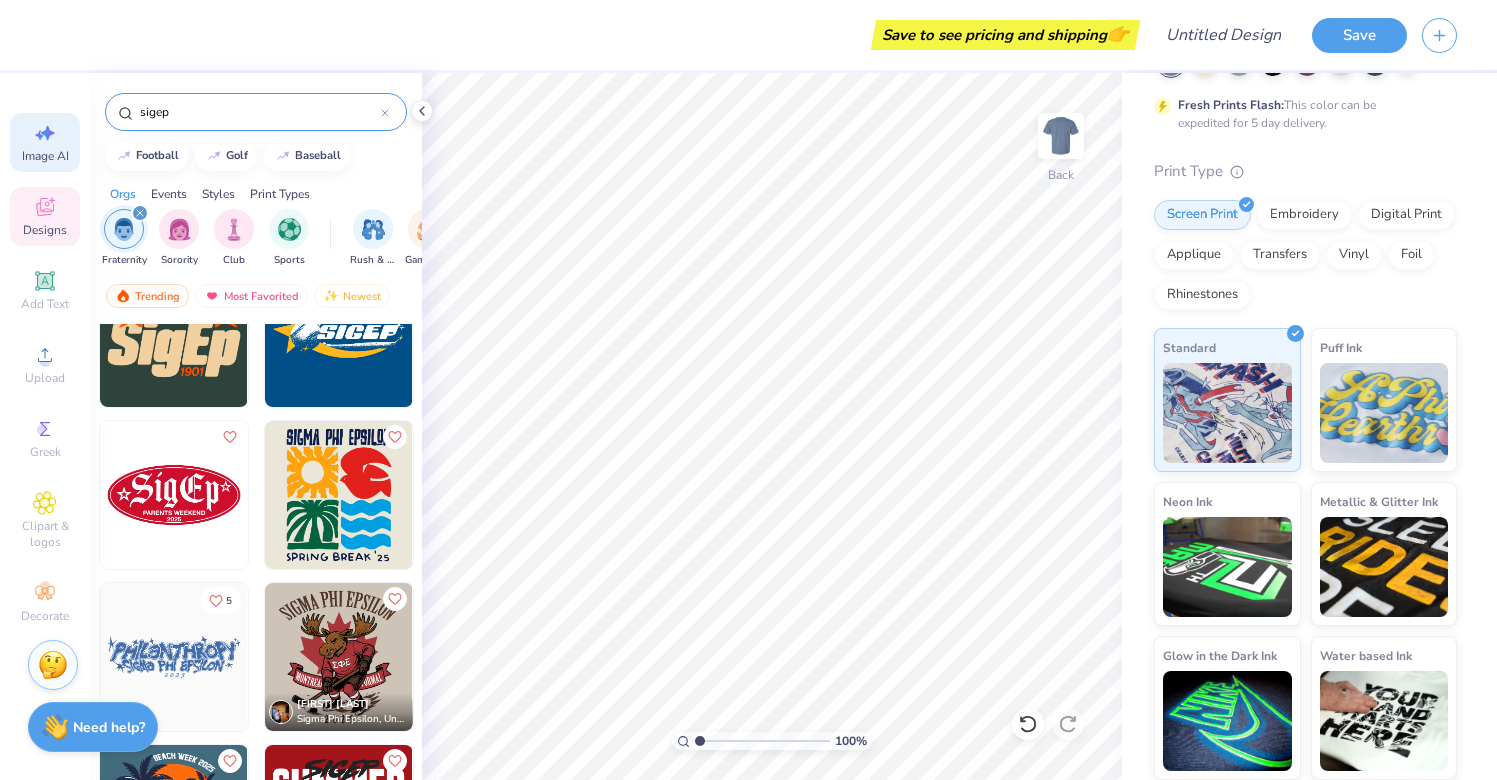 click 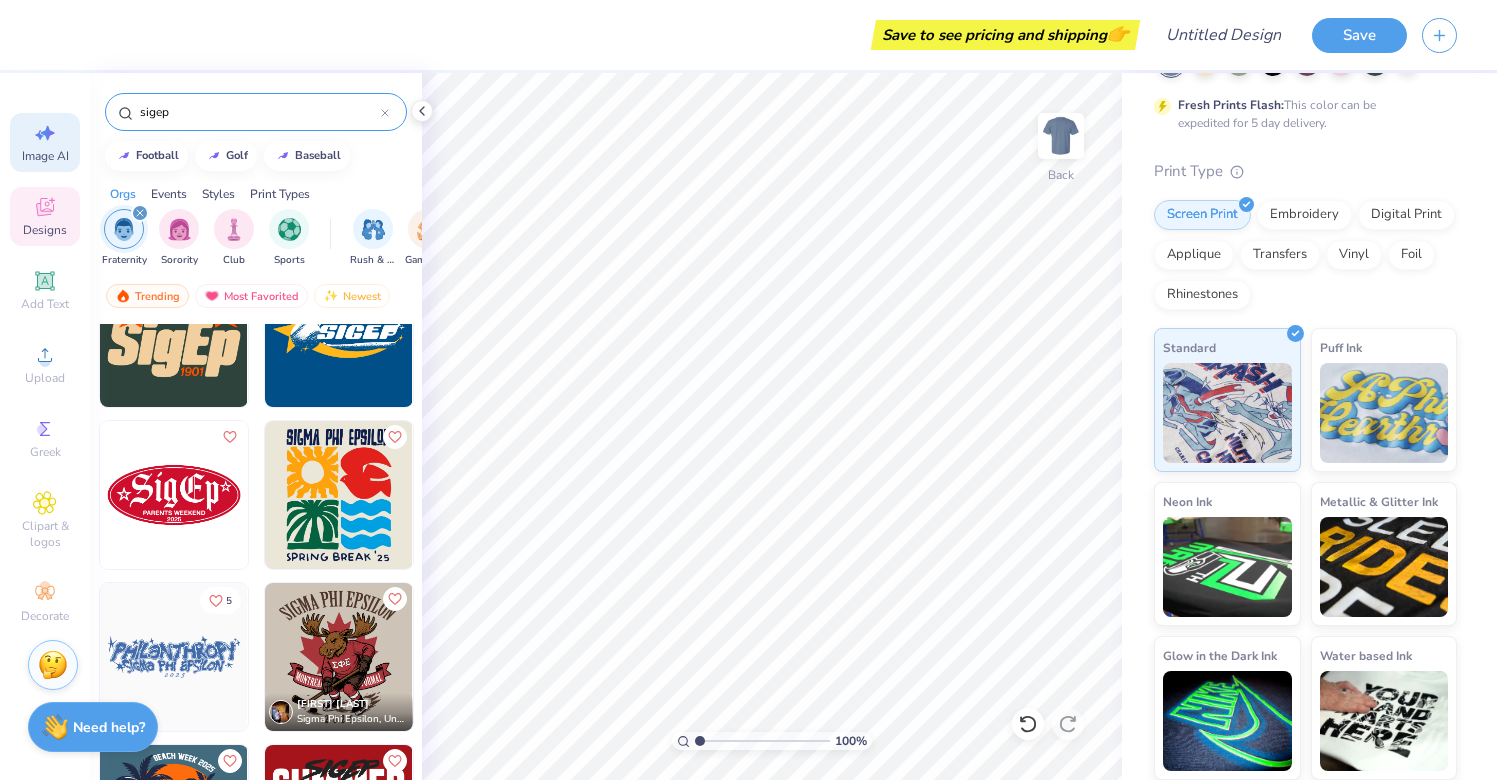select on "4" 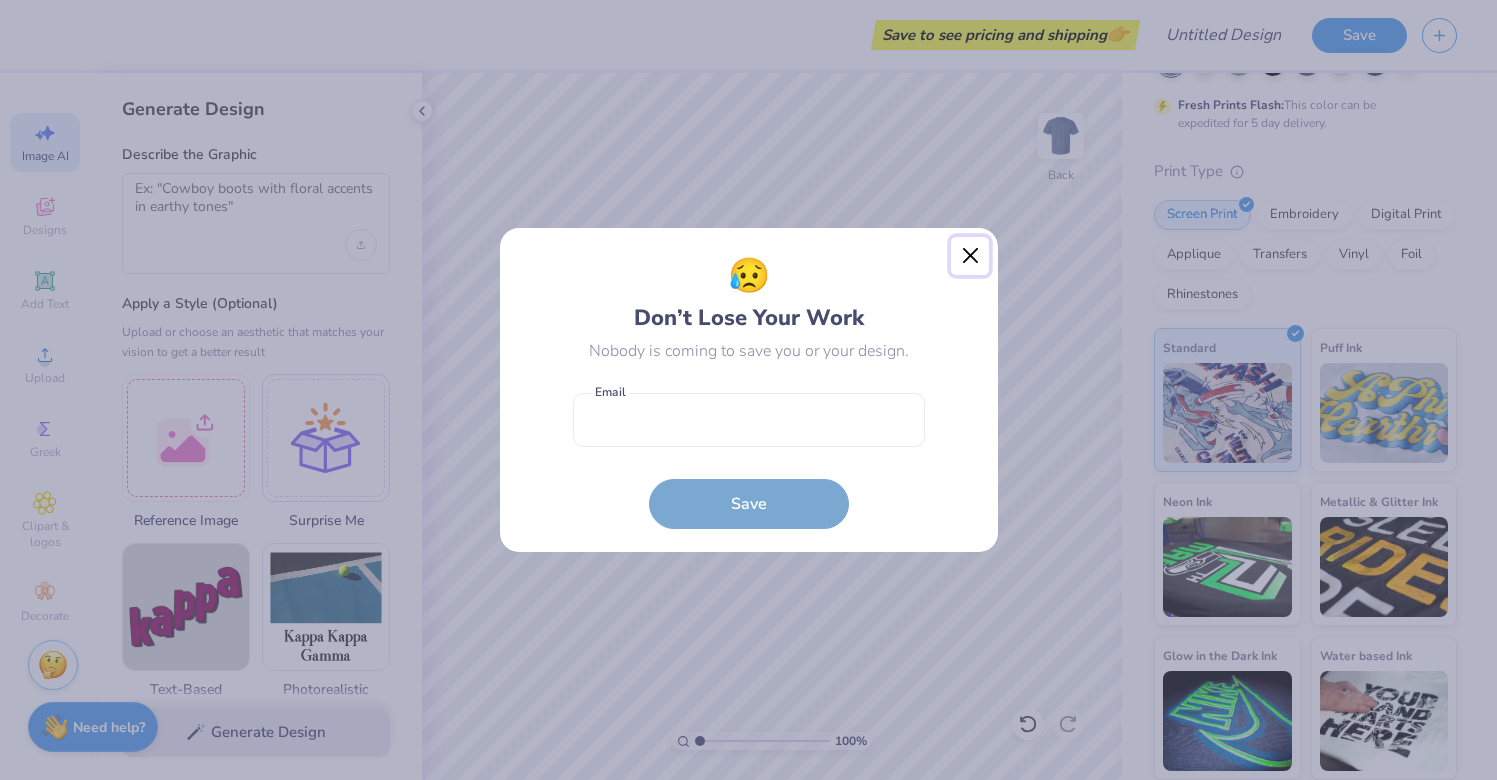 click at bounding box center [970, 256] 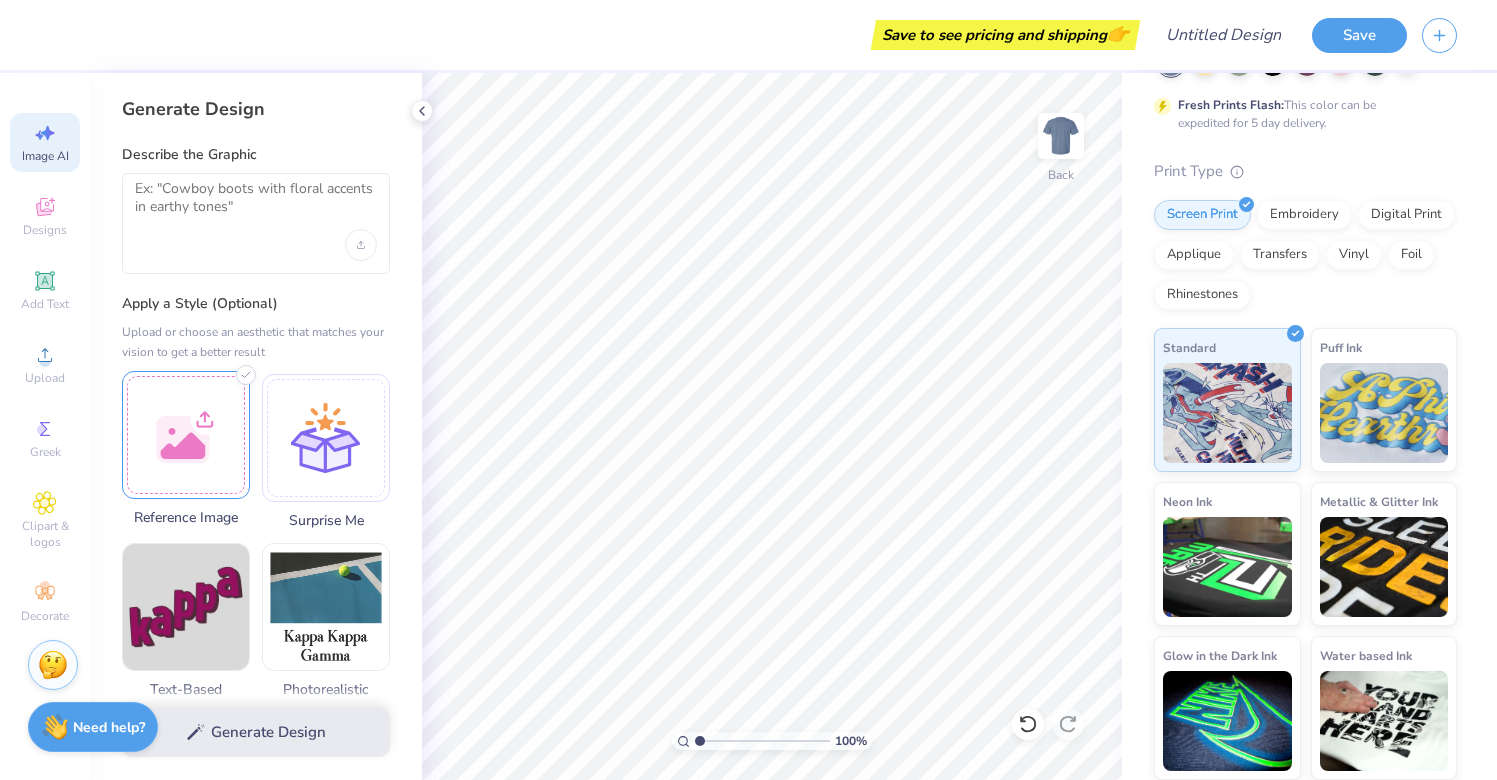 click at bounding box center (186, 435) 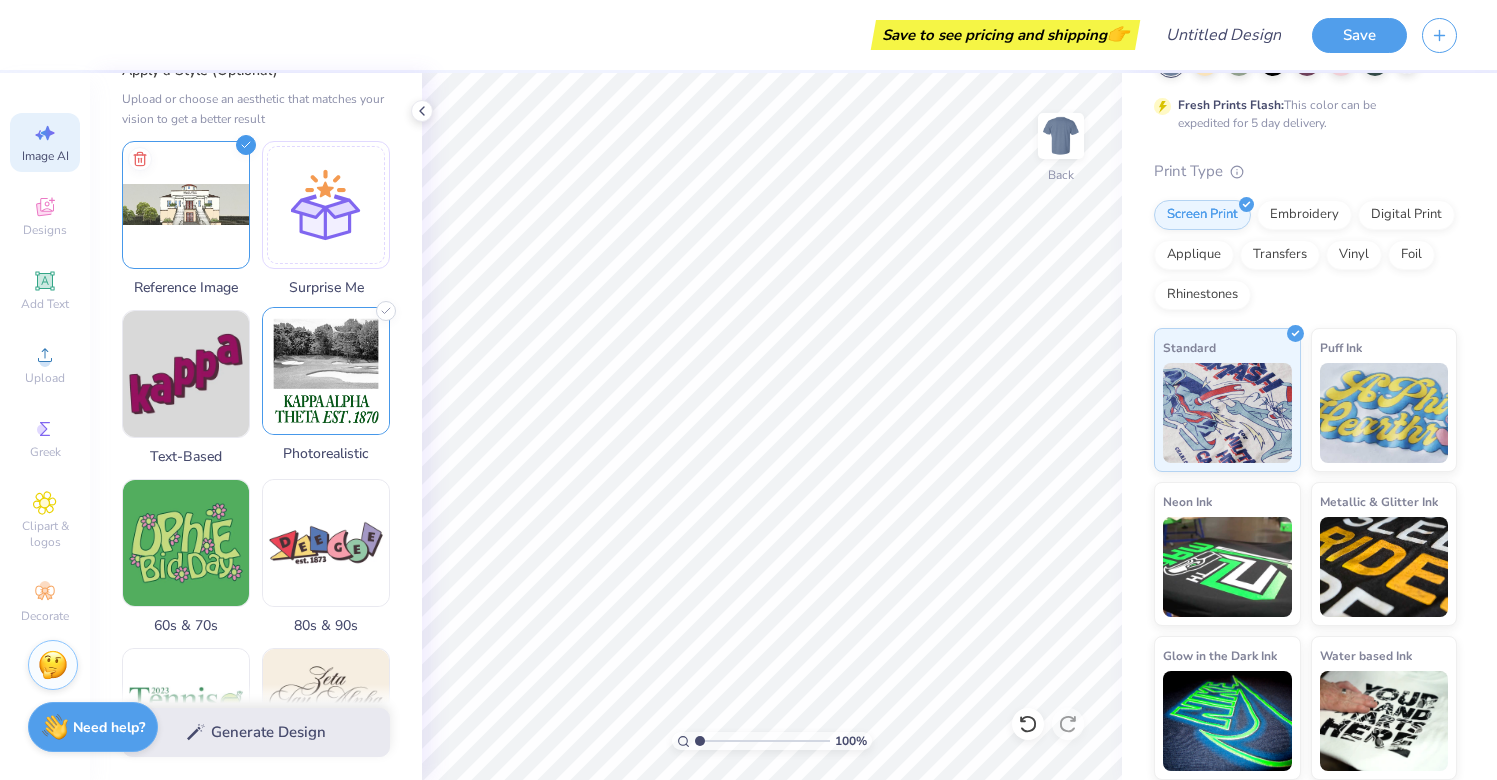 scroll, scrollTop: 0, scrollLeft: 0, axis: both 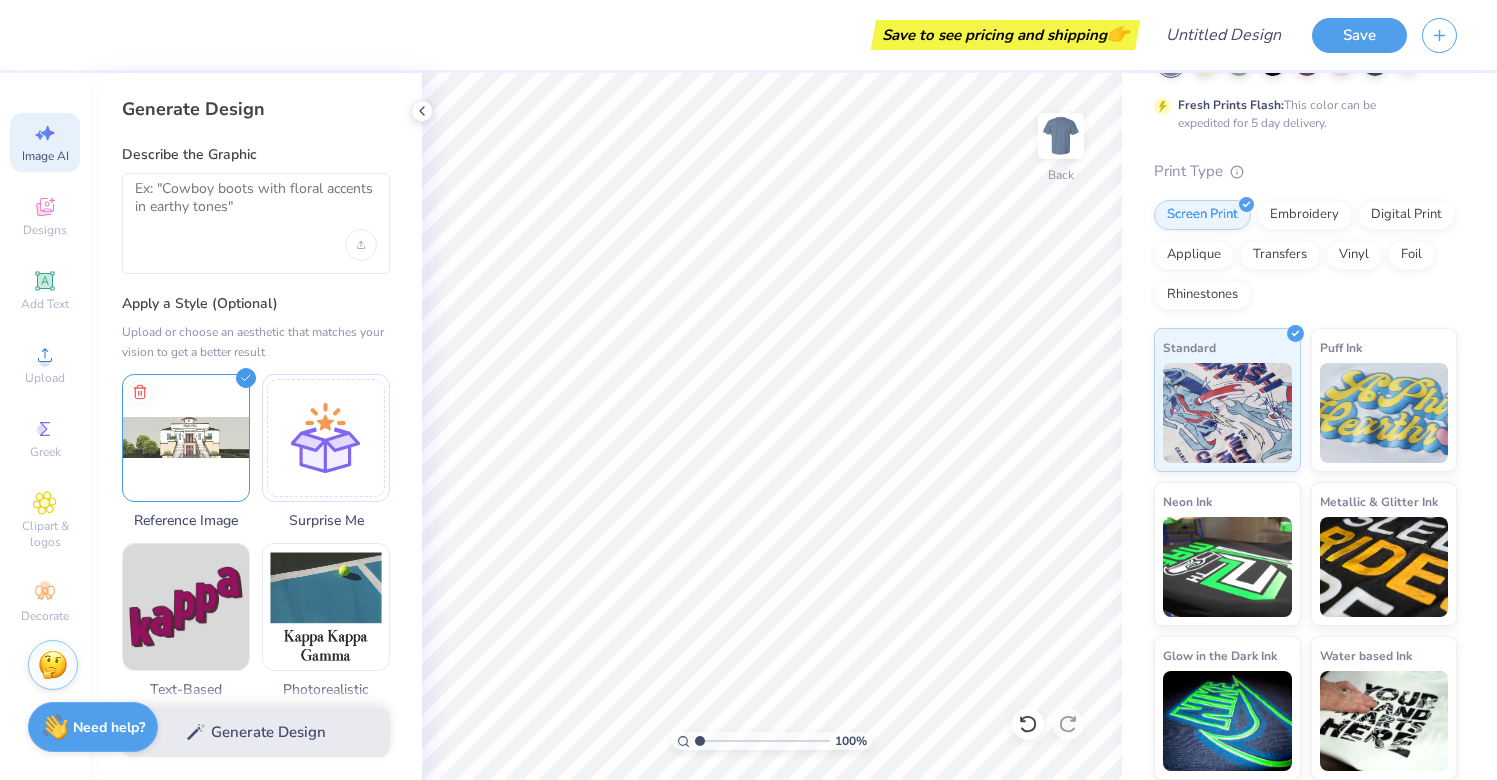 click at bounding box center [256, 223] 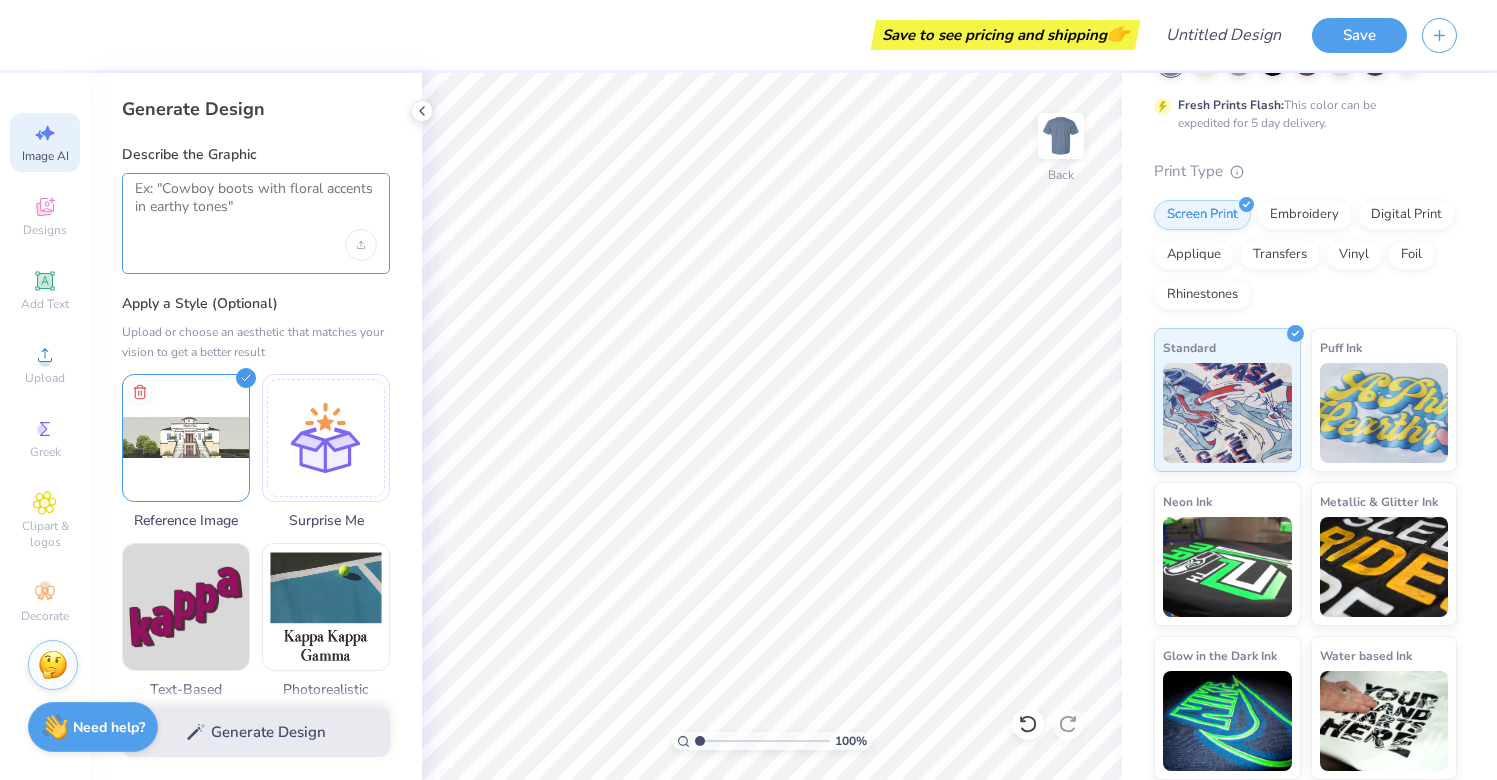 click at bounding box center [256, 205] 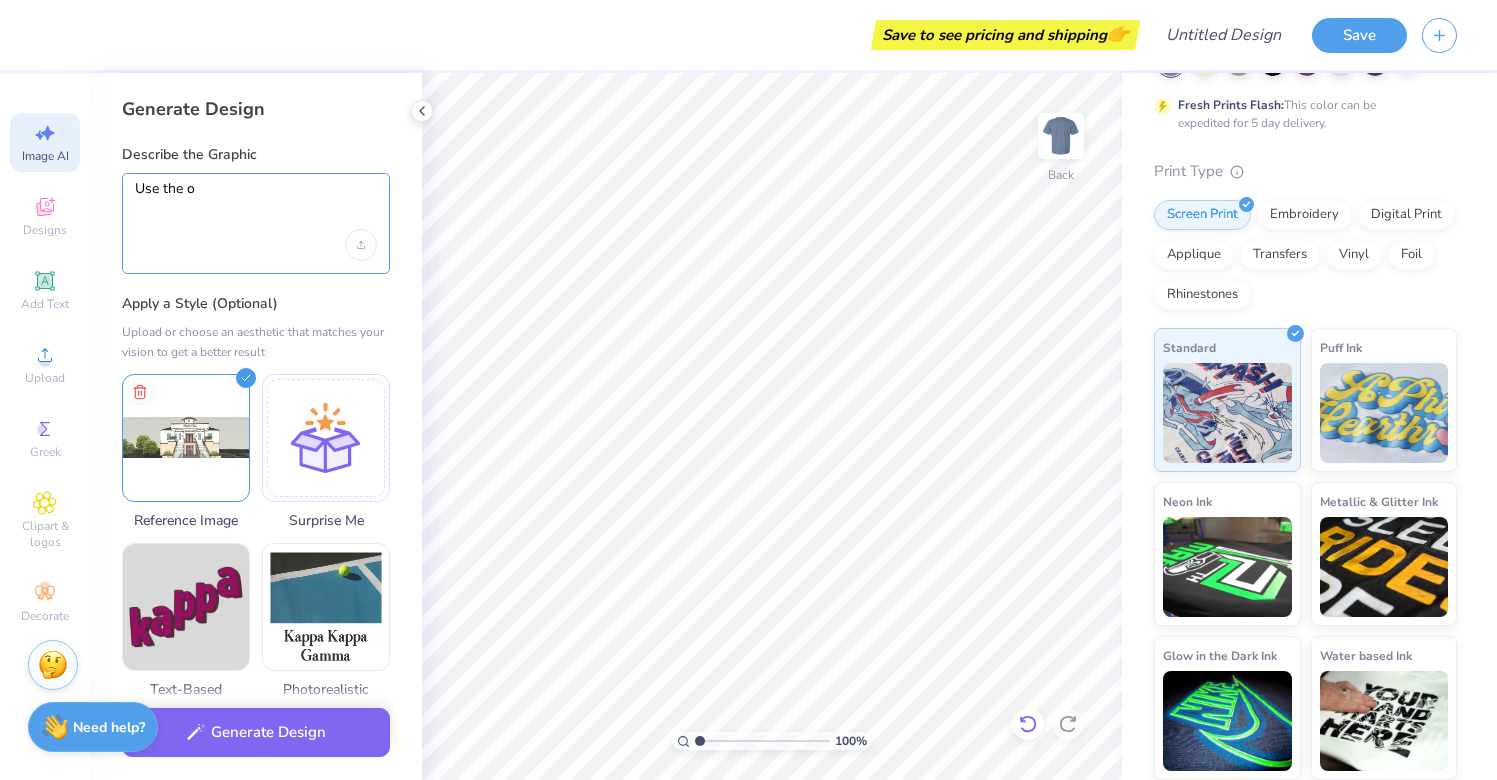 type on "Use the o" 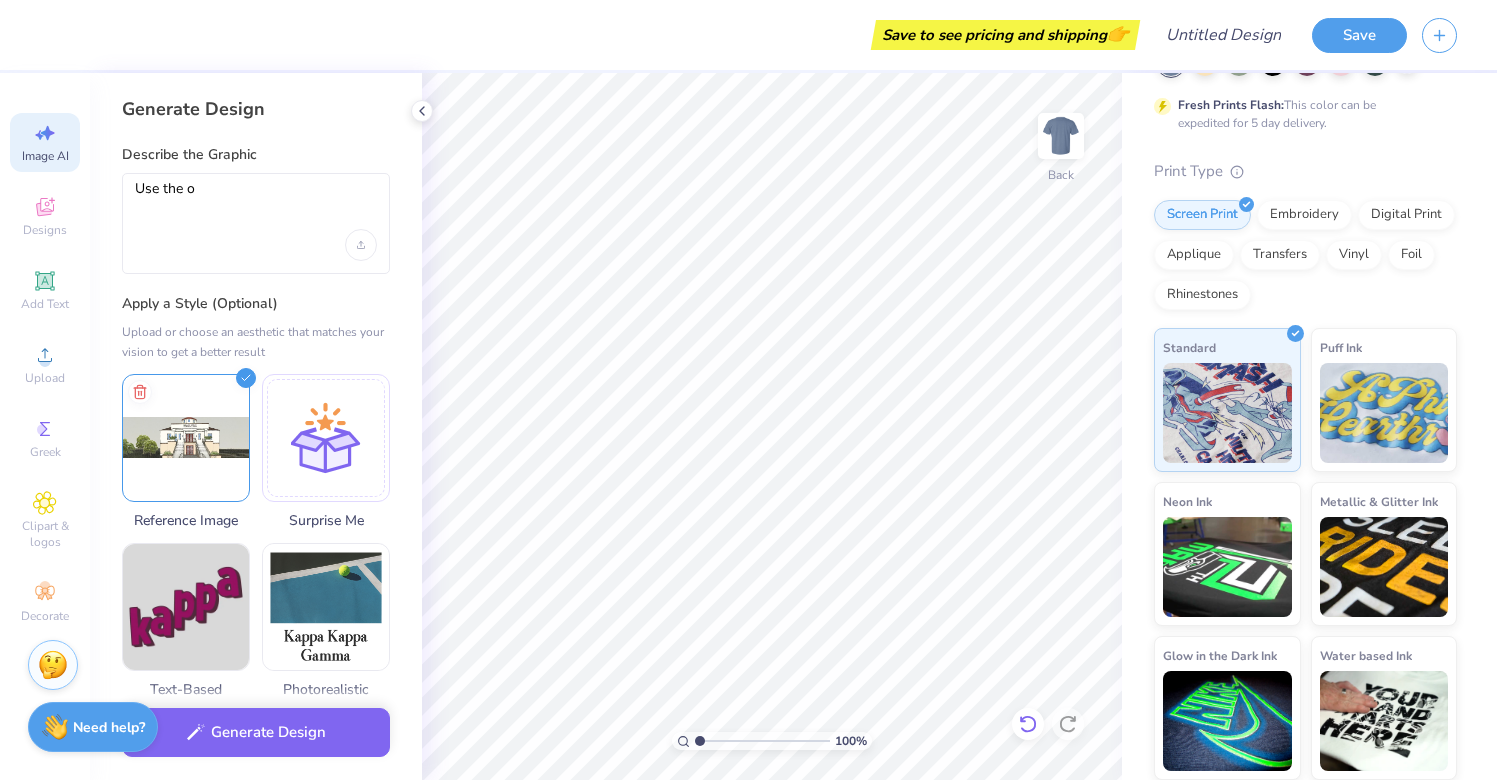 click 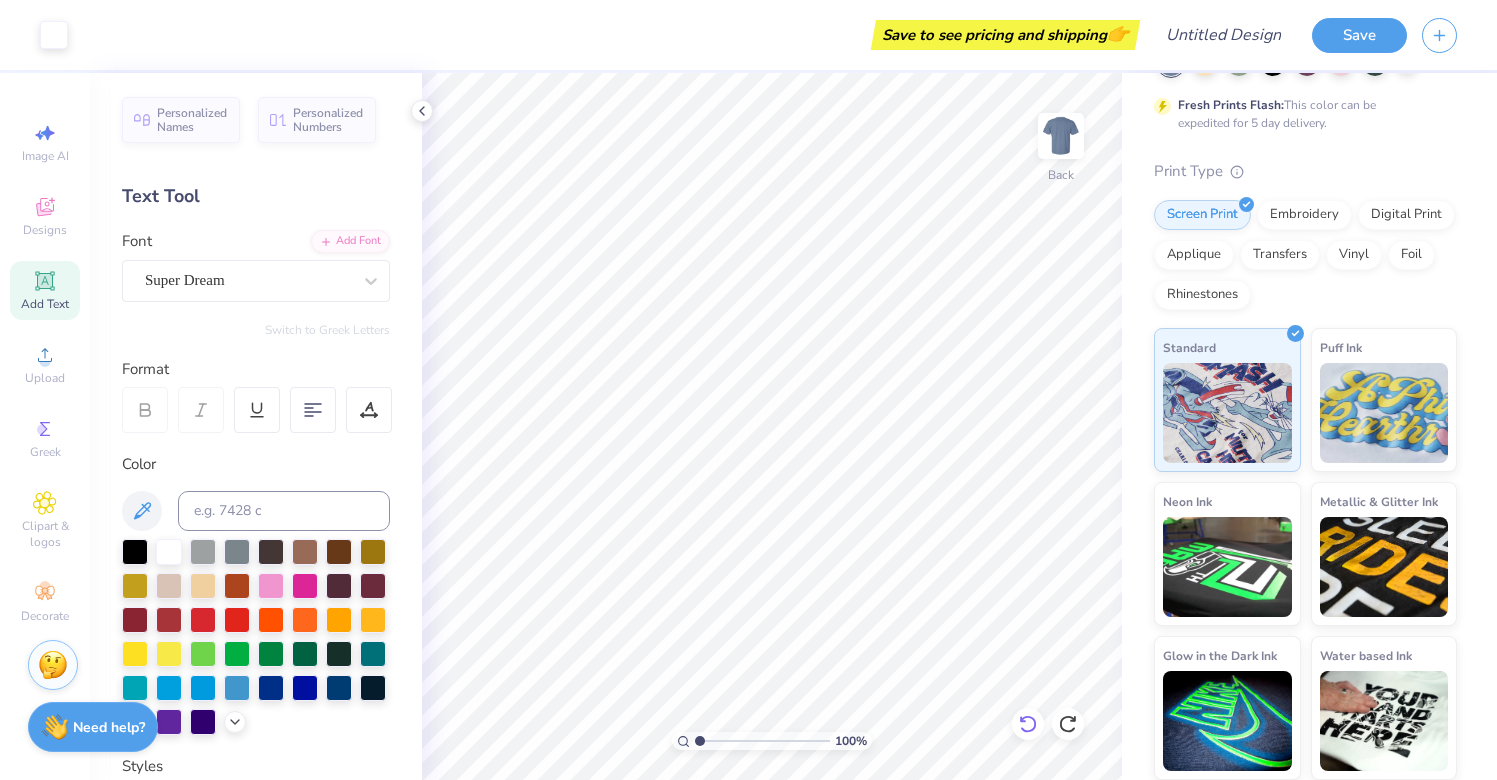 click 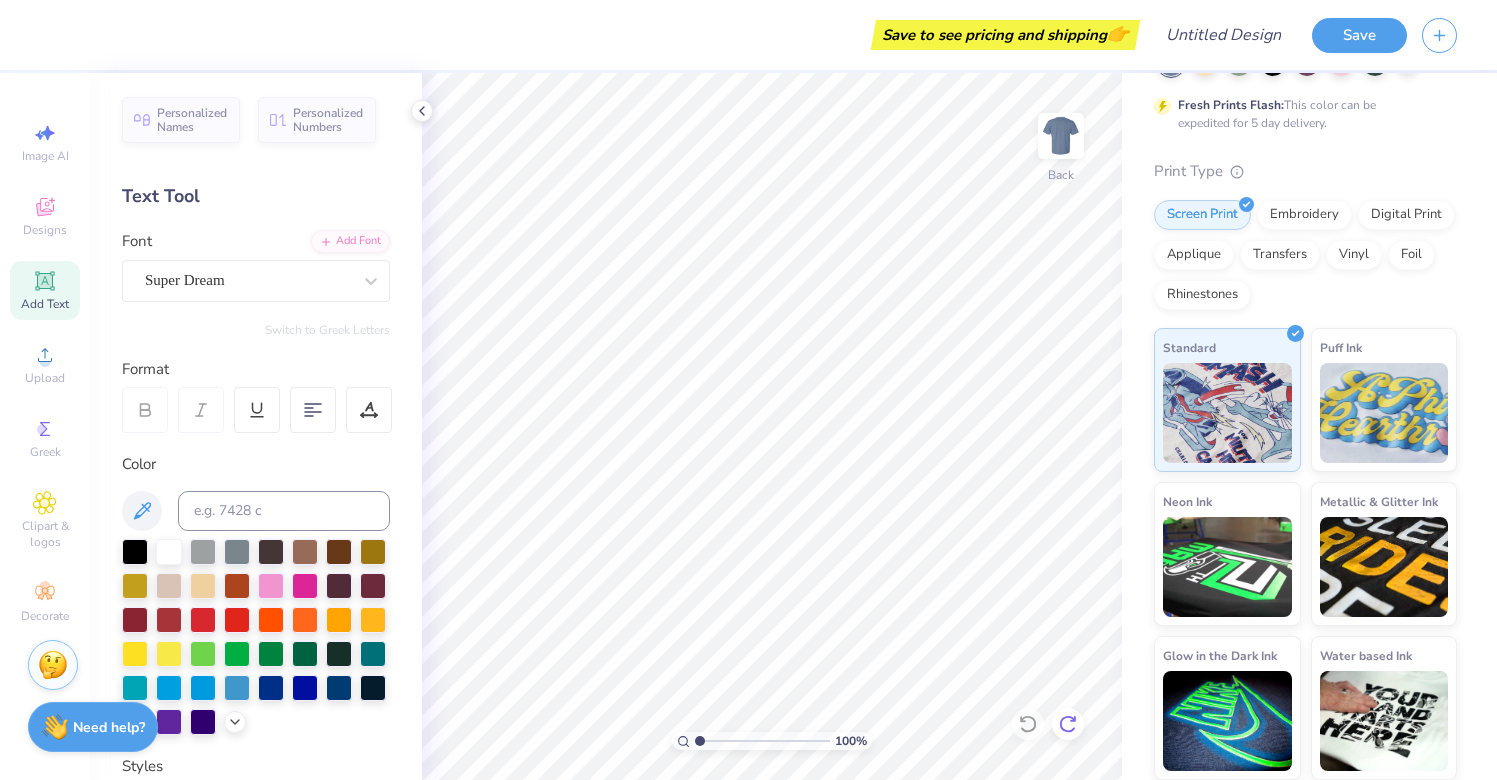 click at bounding box center (1068, 724) 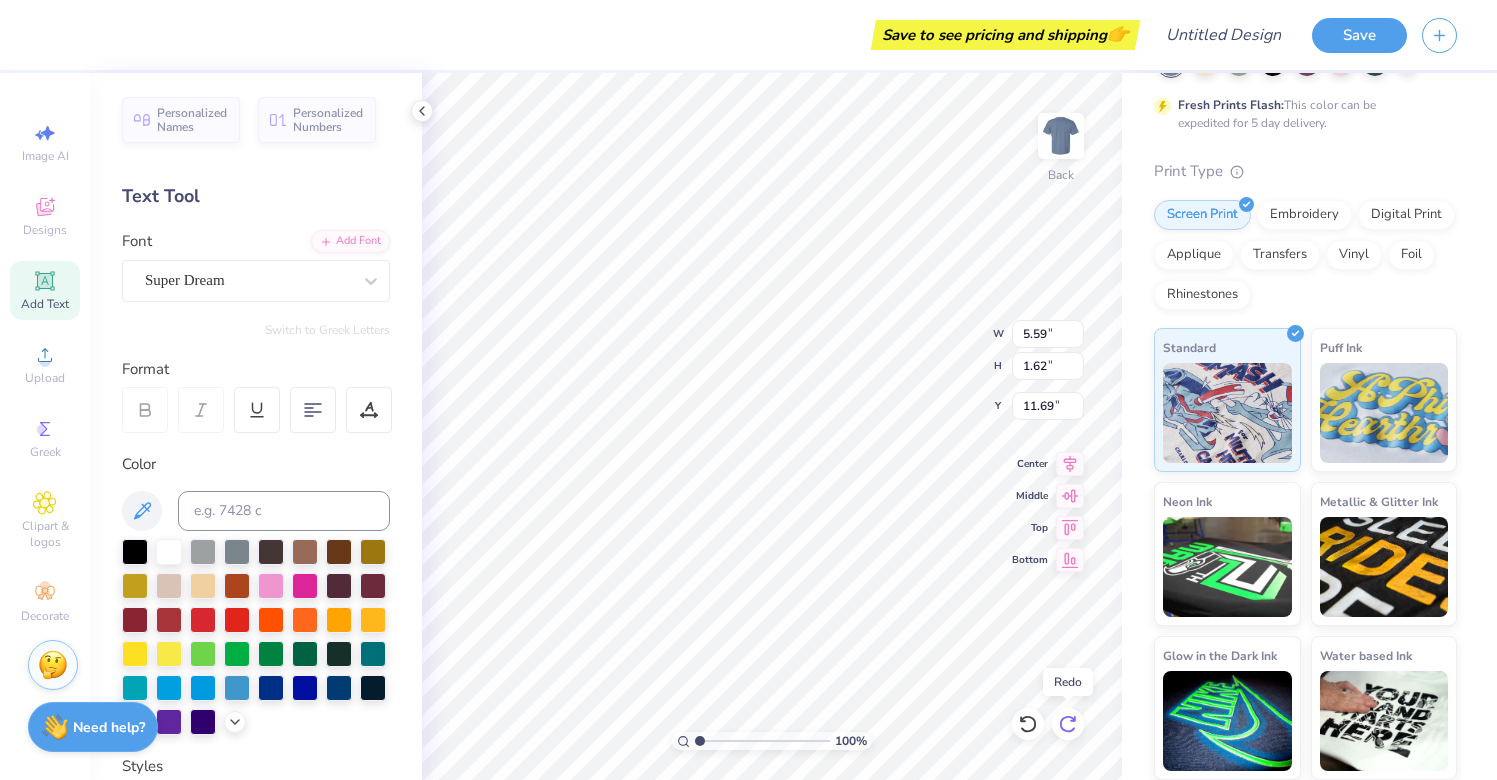click at bounding box center (1068, 724) 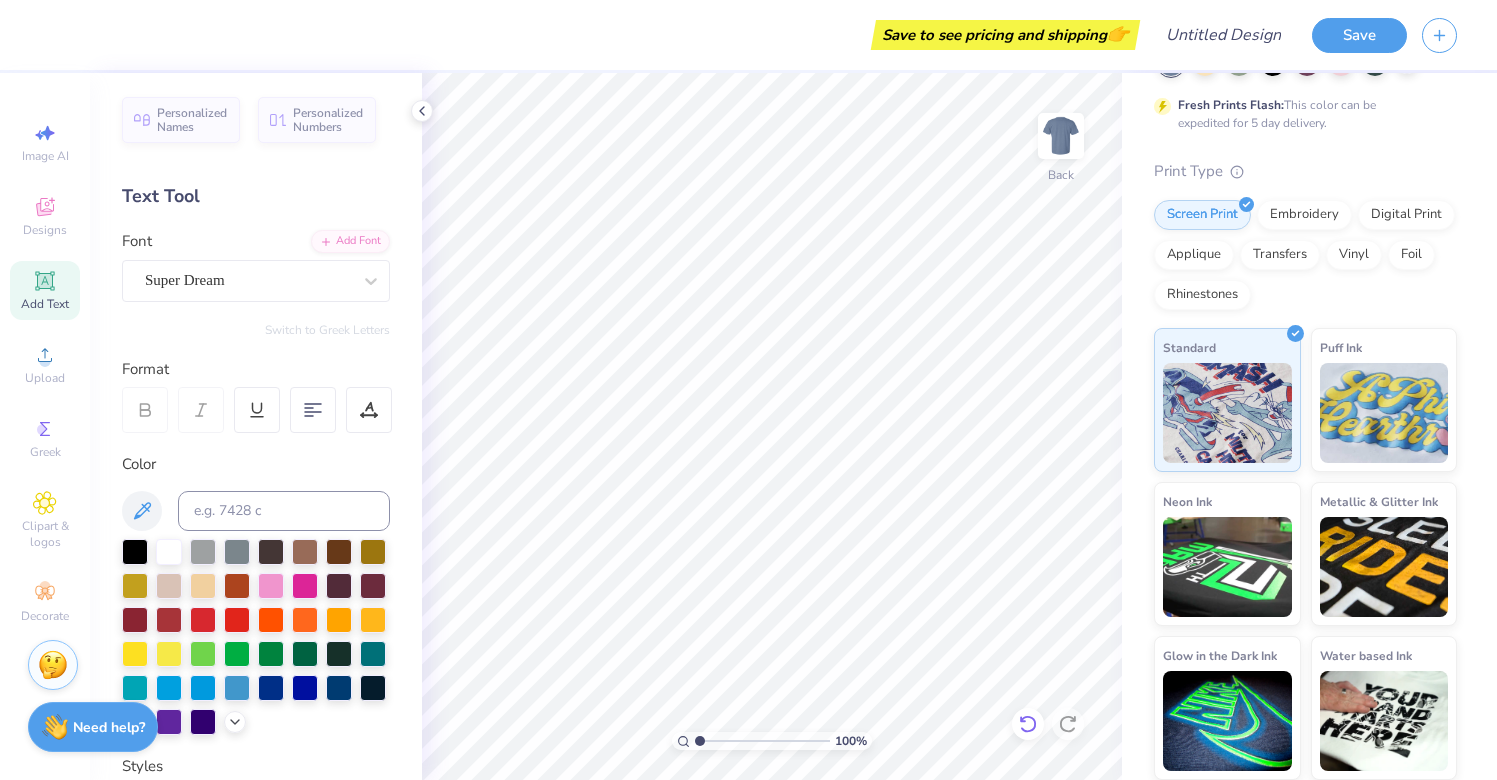 click 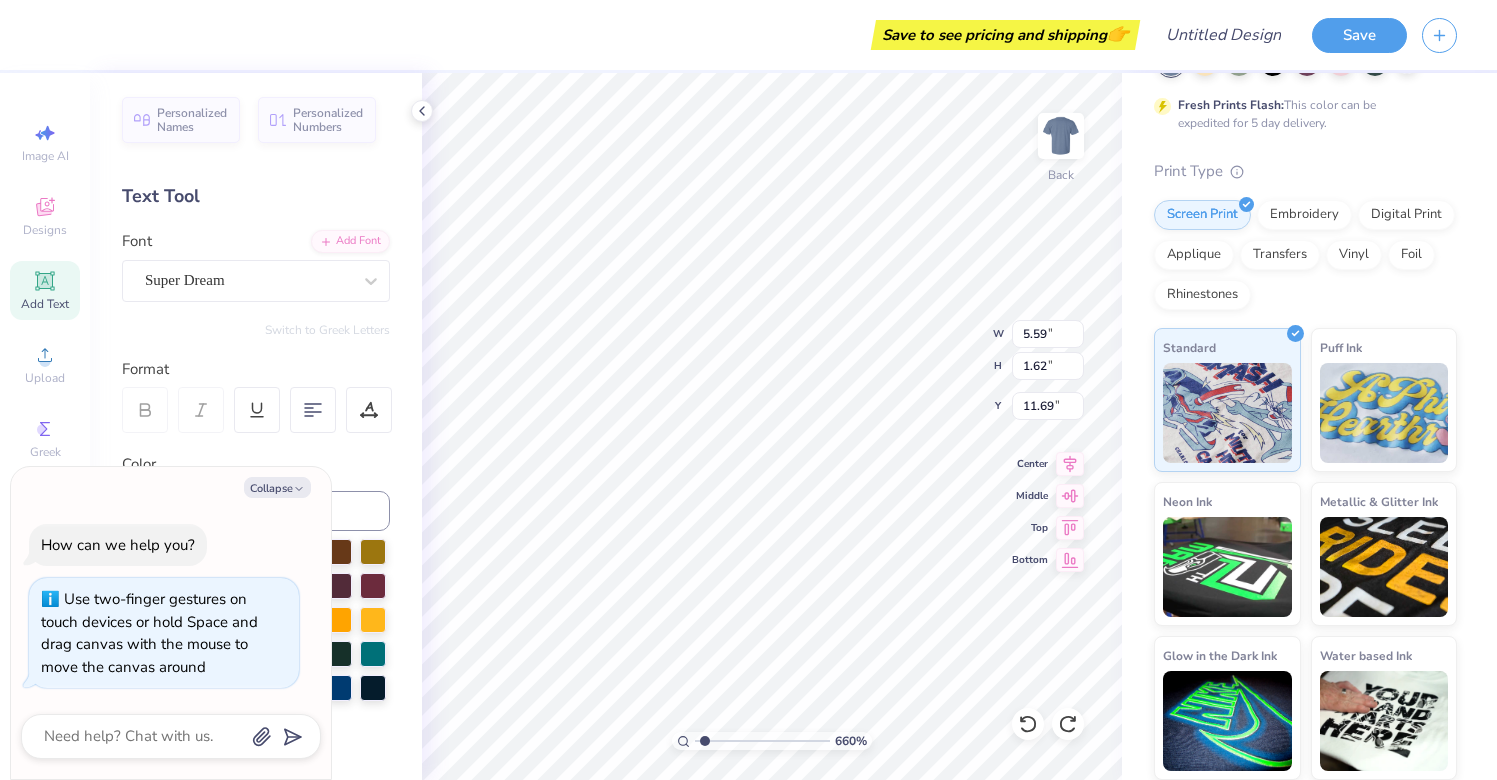 type on "1" 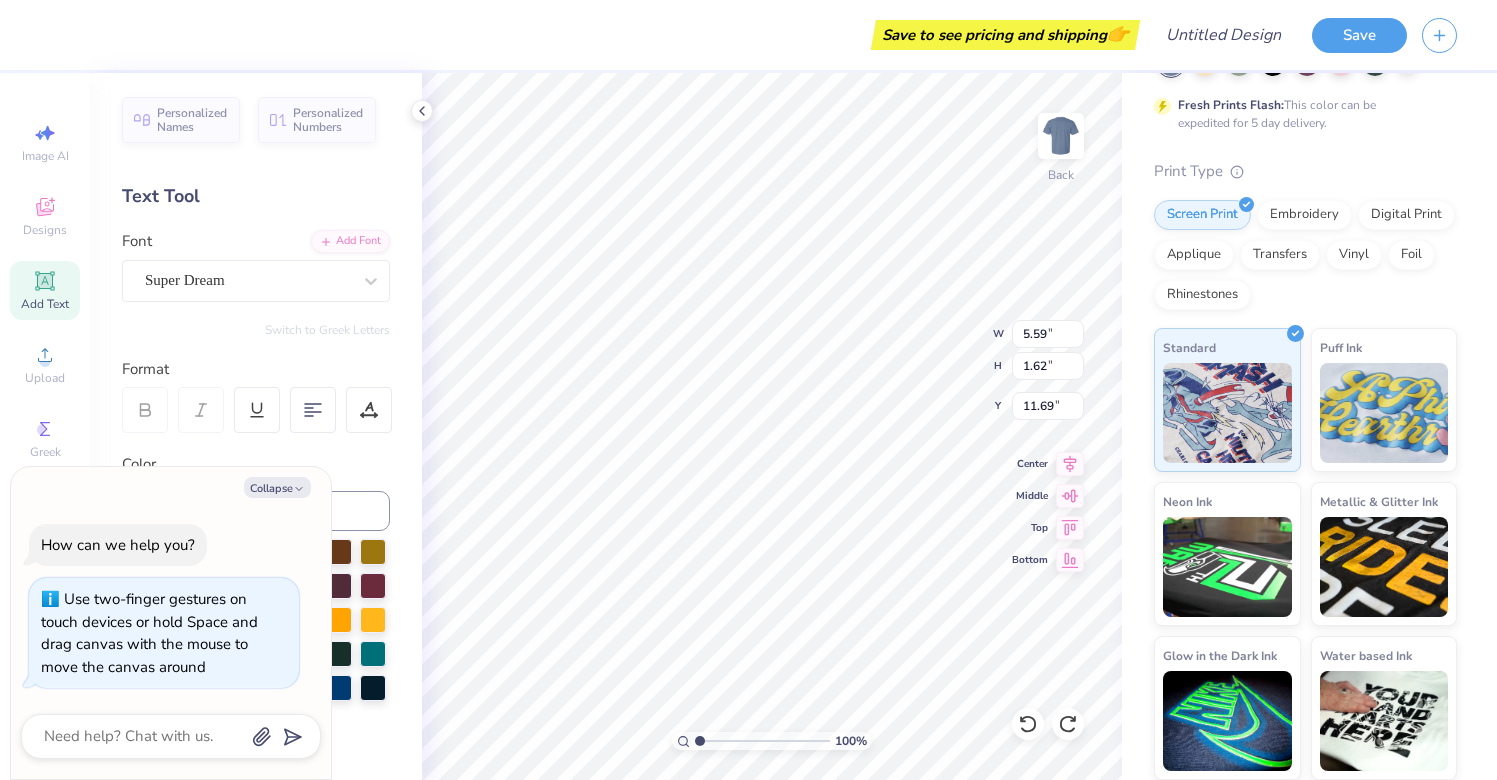 drag, startPoint x: 703, startPoint y: 737, endPoint x: 652, endPoint y: 744, distance: 51.47815 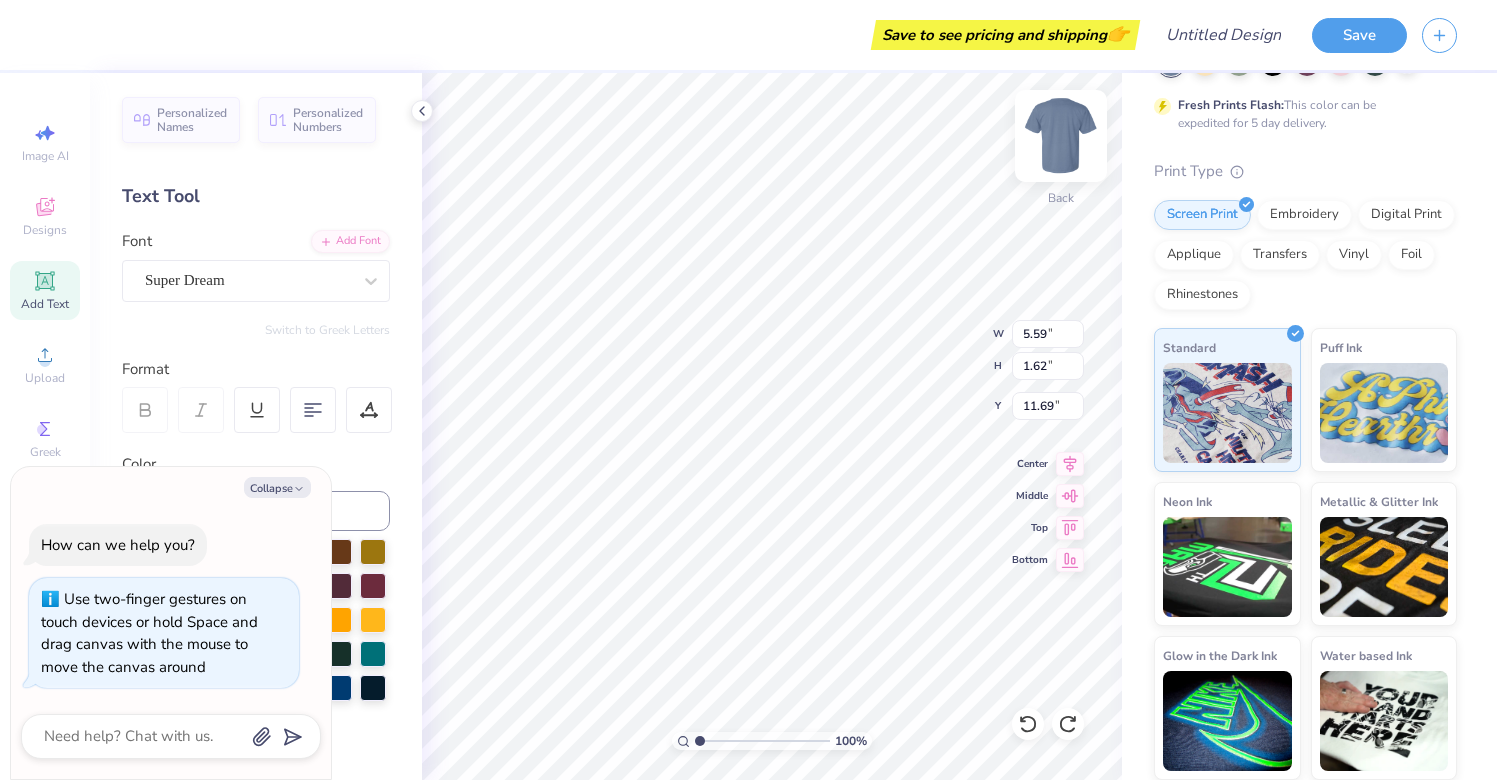 click at bounding box center [1061, 136] 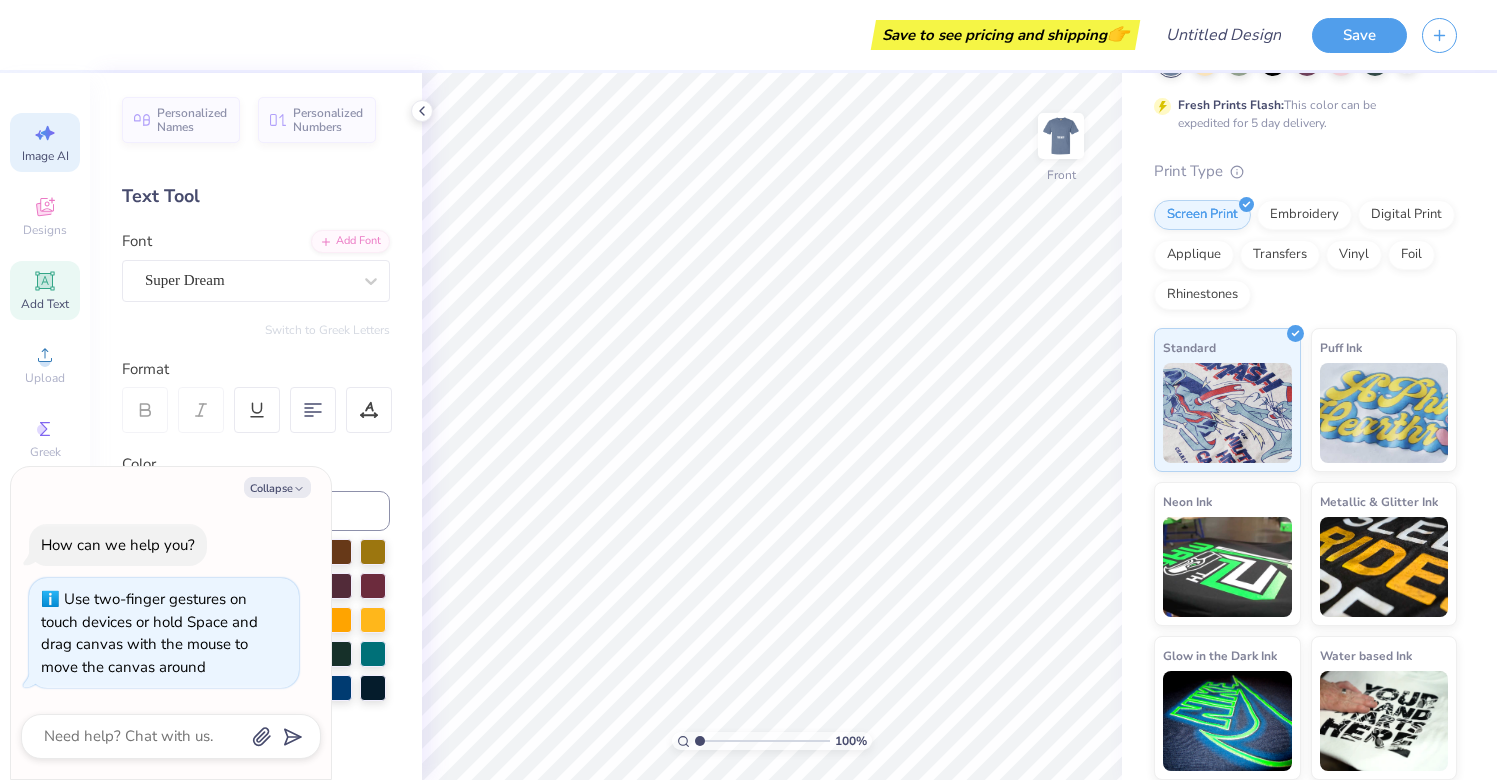 click on "Image AI" at bounding box center (45, 142) 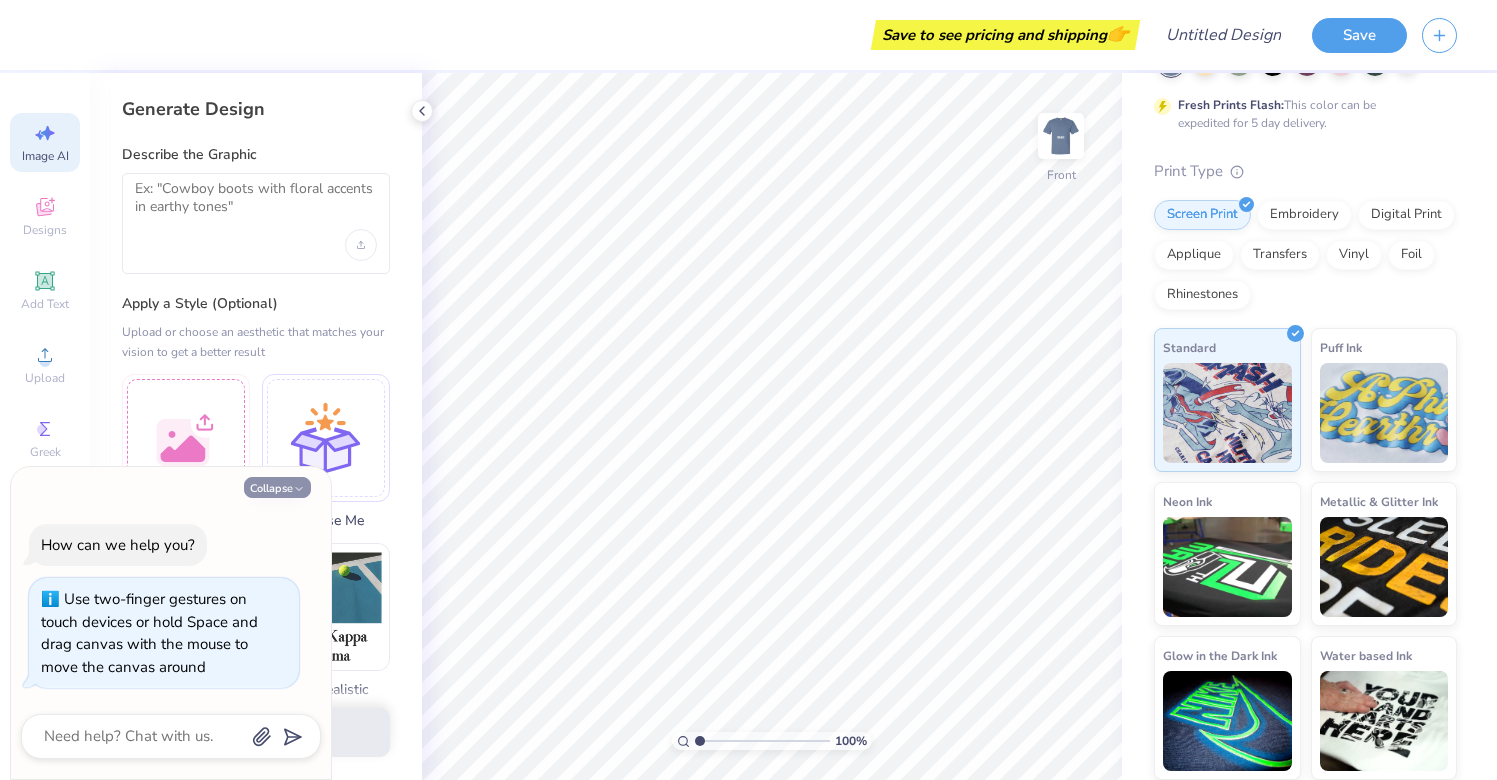 click 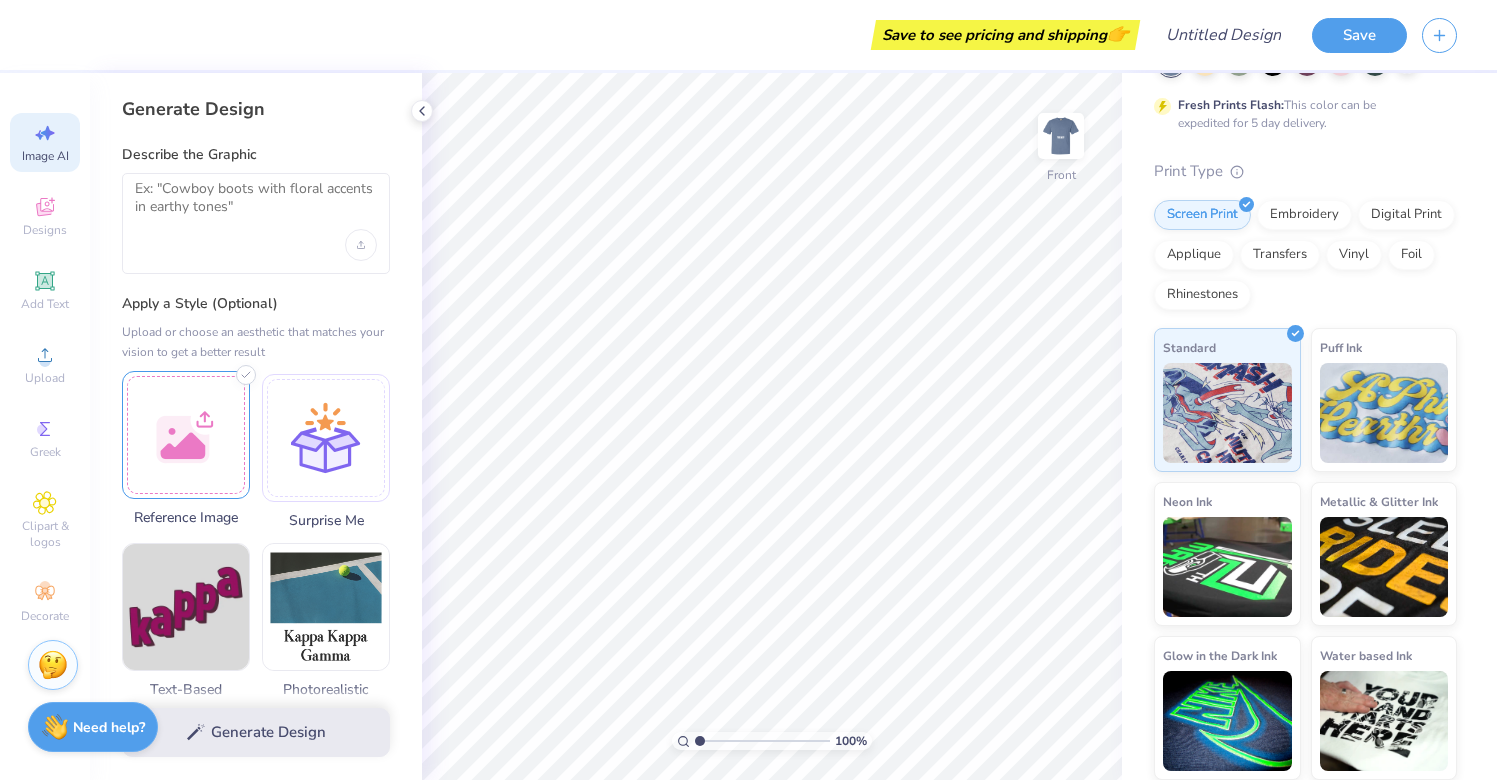 click at bounding box center (186, 435) 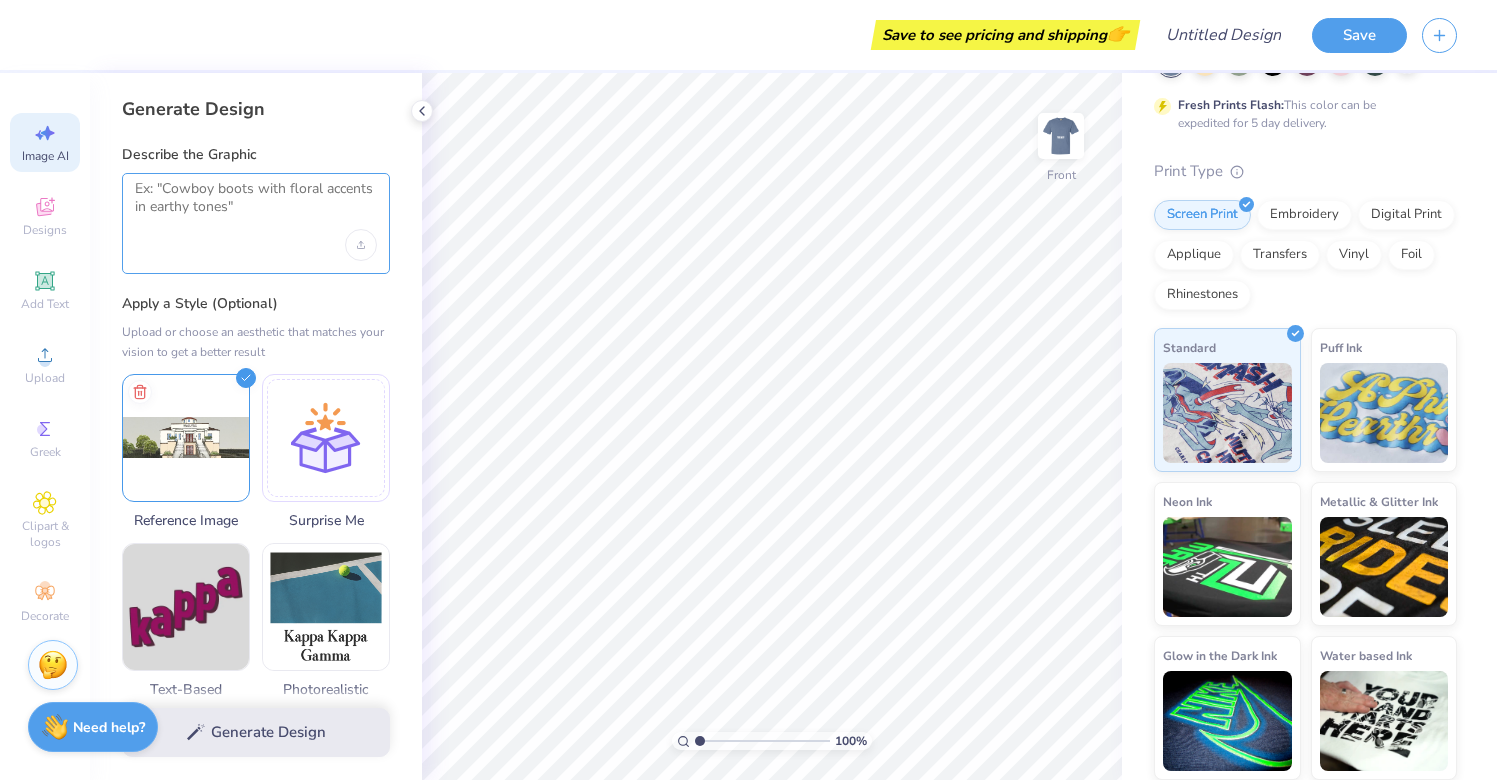 click at bounding box center [256, 205] 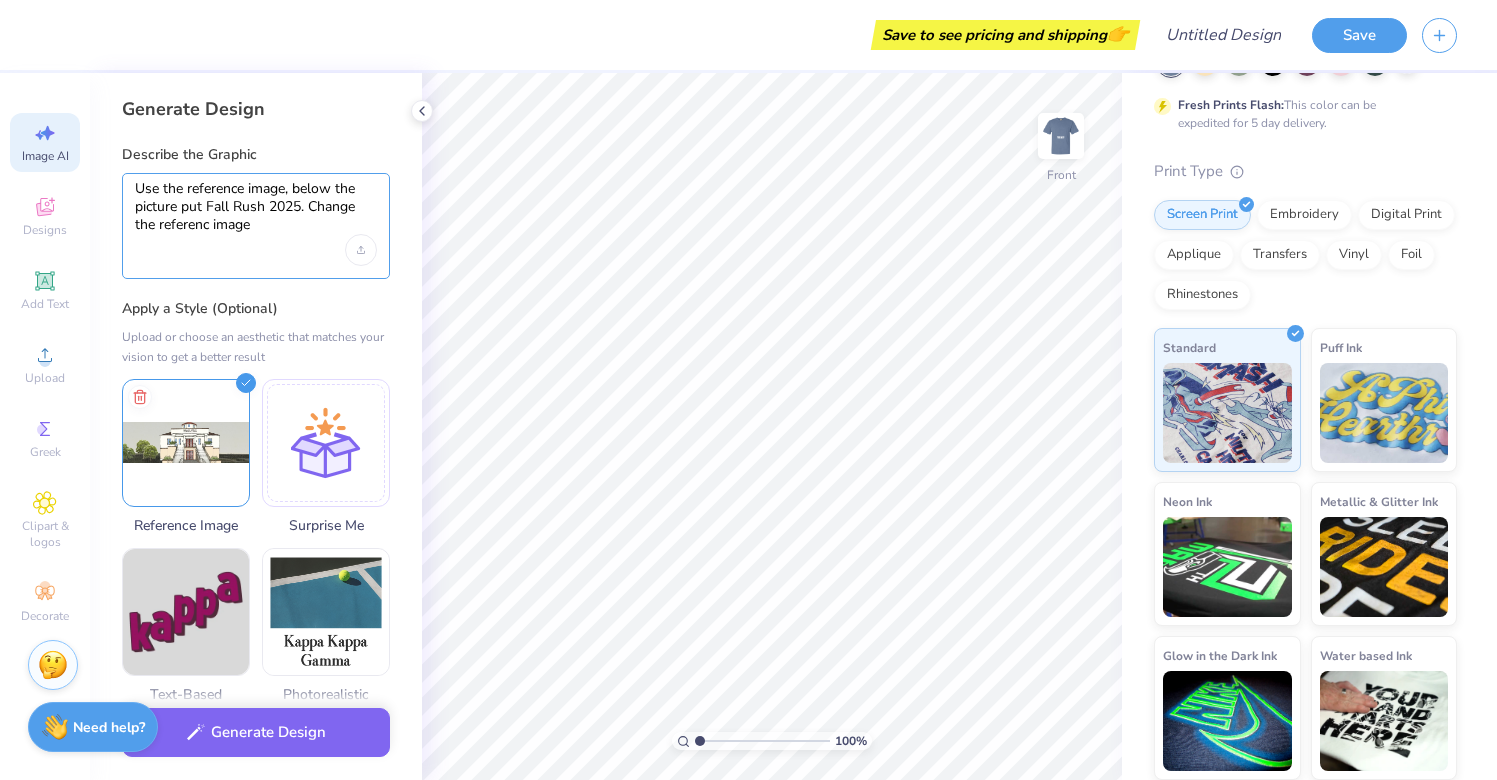 click on "Use the reference image, below the picture put Fall Rush 2025. Change the referenc image" at bounding box center (256, 207) 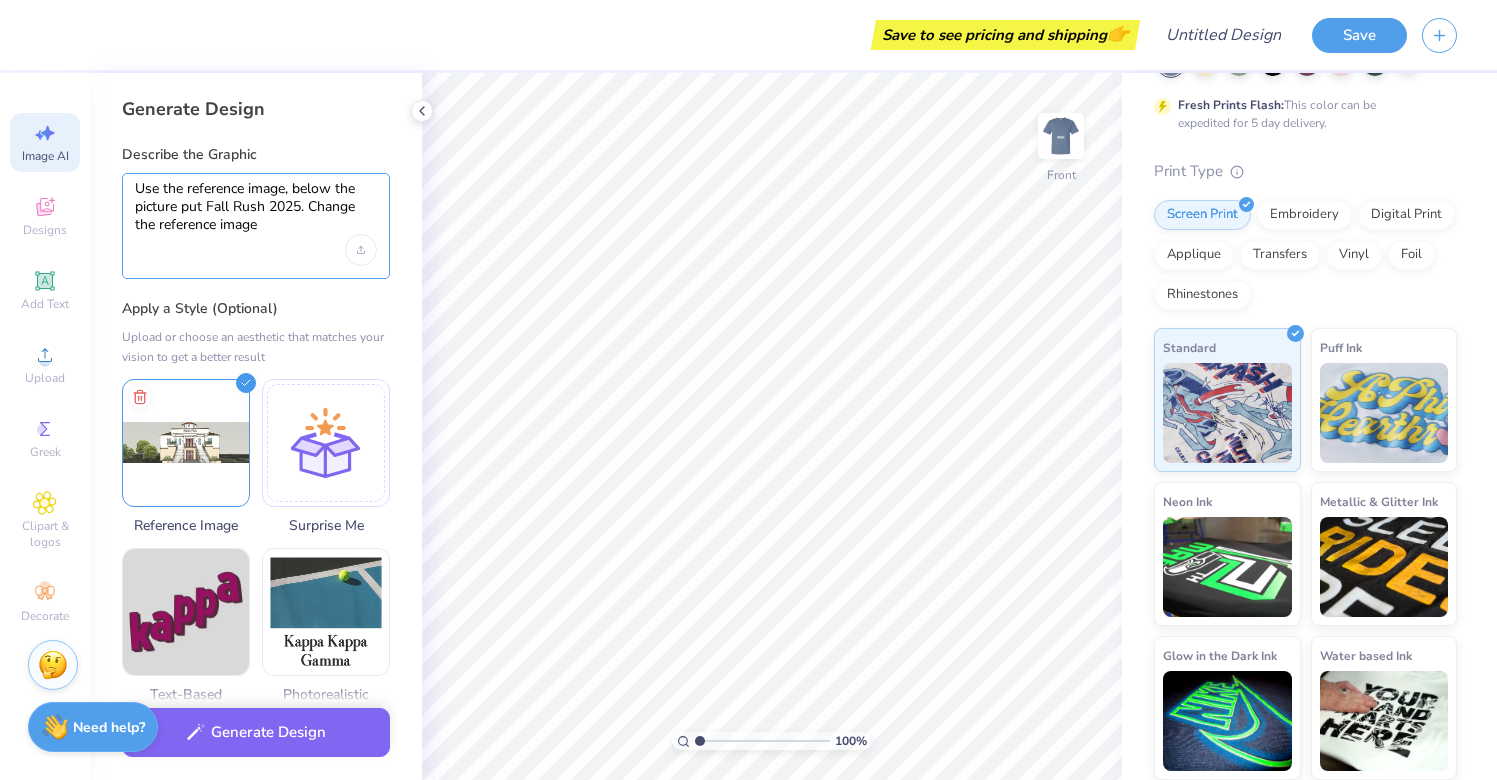 click on "Use the reference image, below the picture put Fall Rush 2025. Change the reference image" at bounding box center [256, 207] 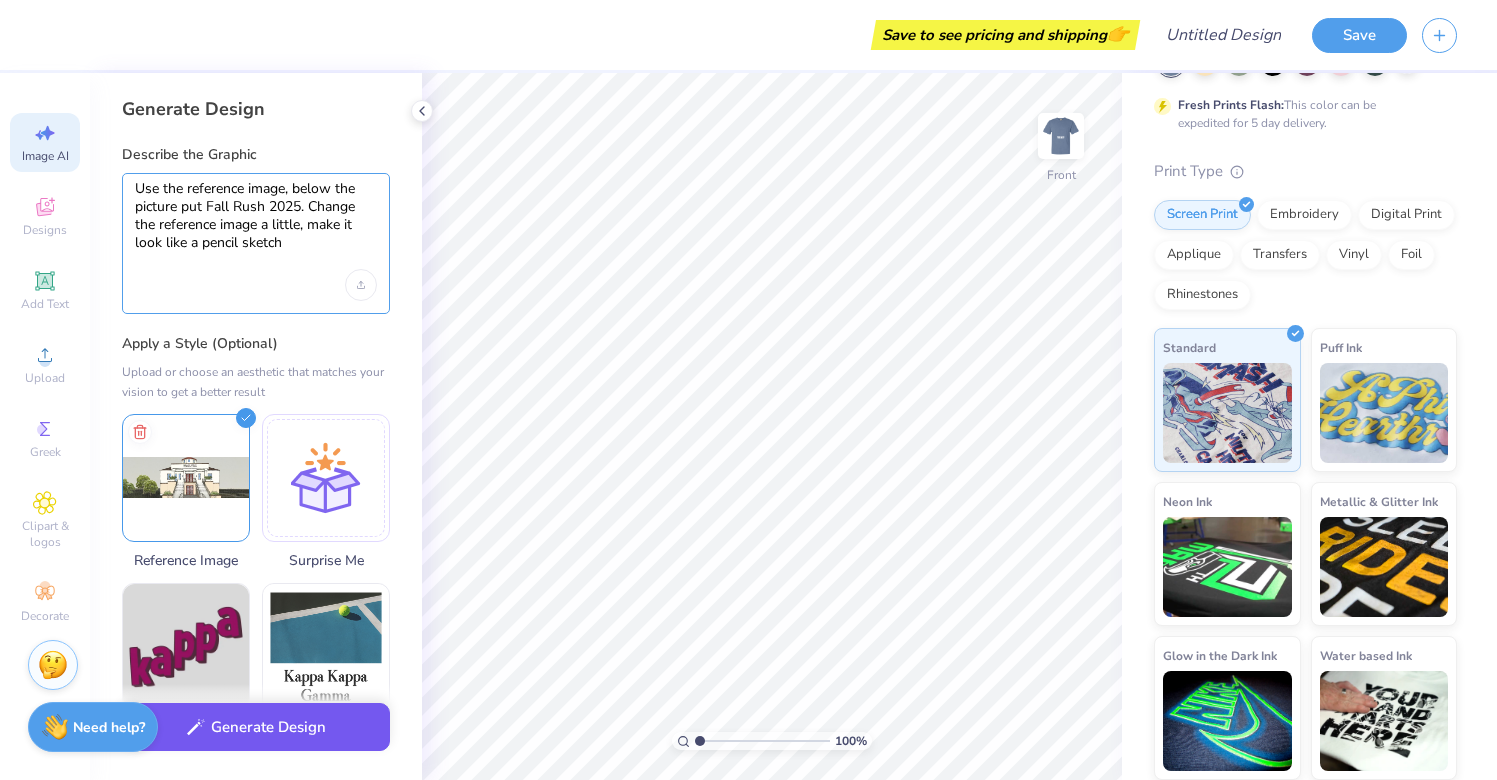 type on "Use the reference image, below the picture put Fall Rush 2025. Change the reference image a little, make it look like a pencil sketch" 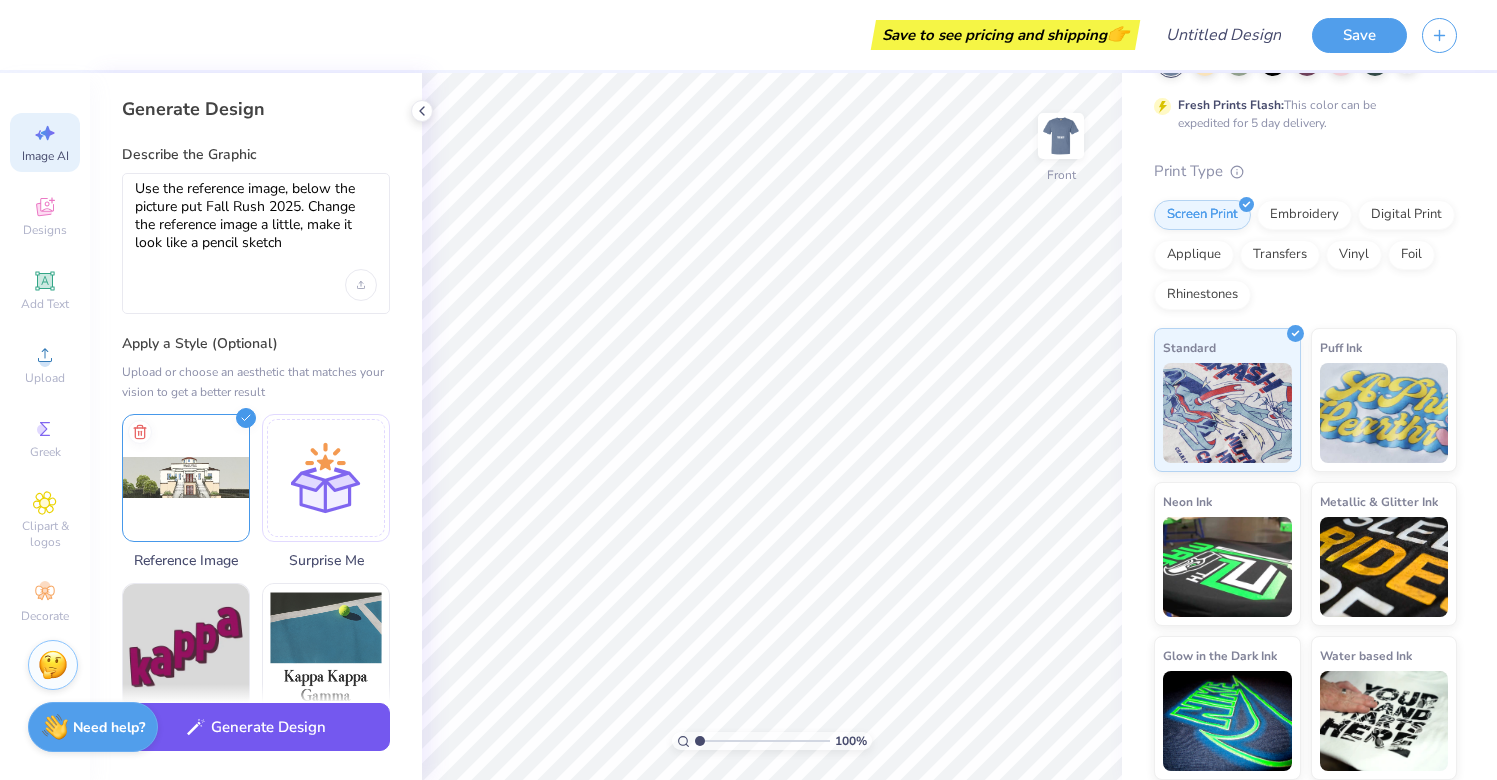 click on "Generate Design" at bounding box center (256, 727) 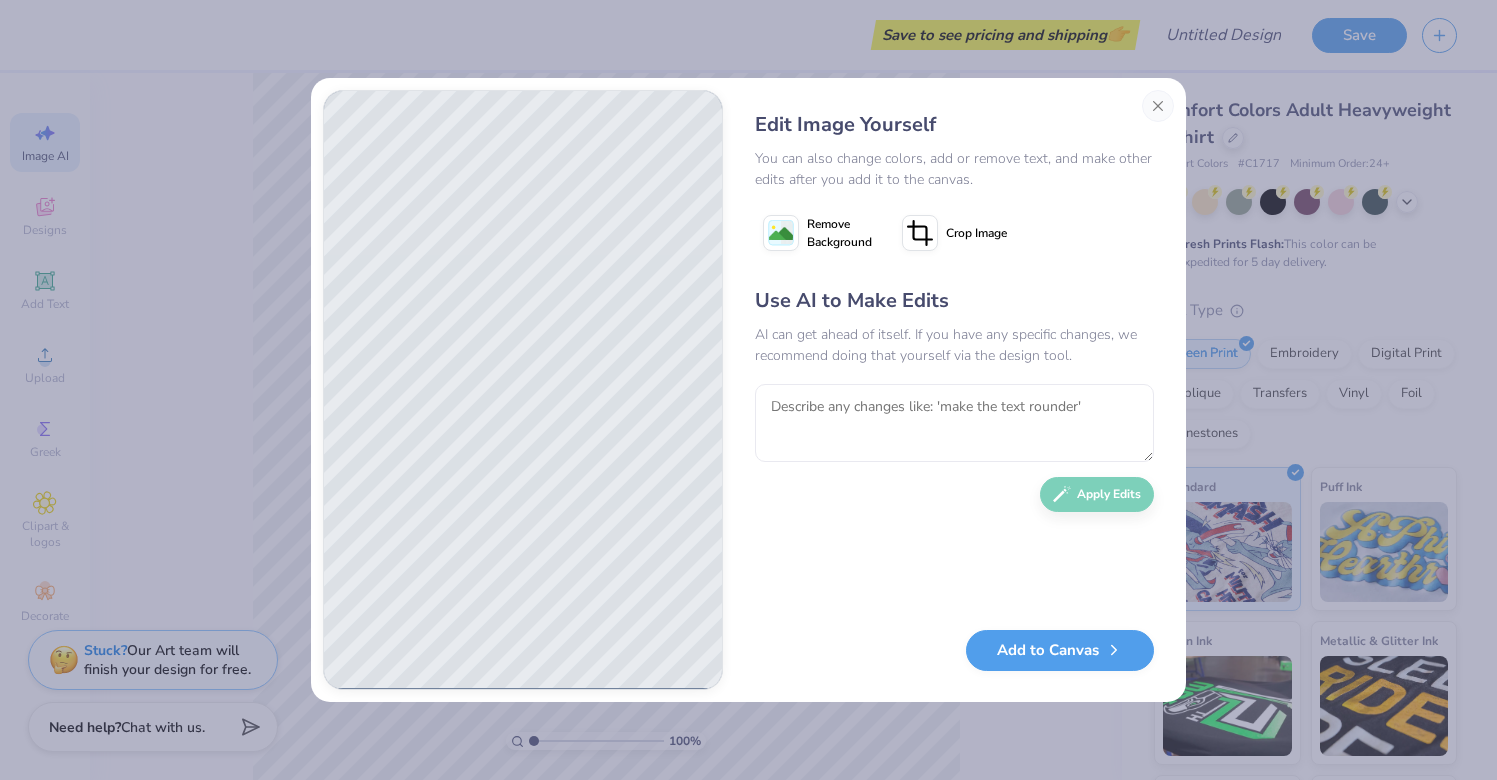 scroll, scrollTop: 0, scrollLeft: 0, axis: both 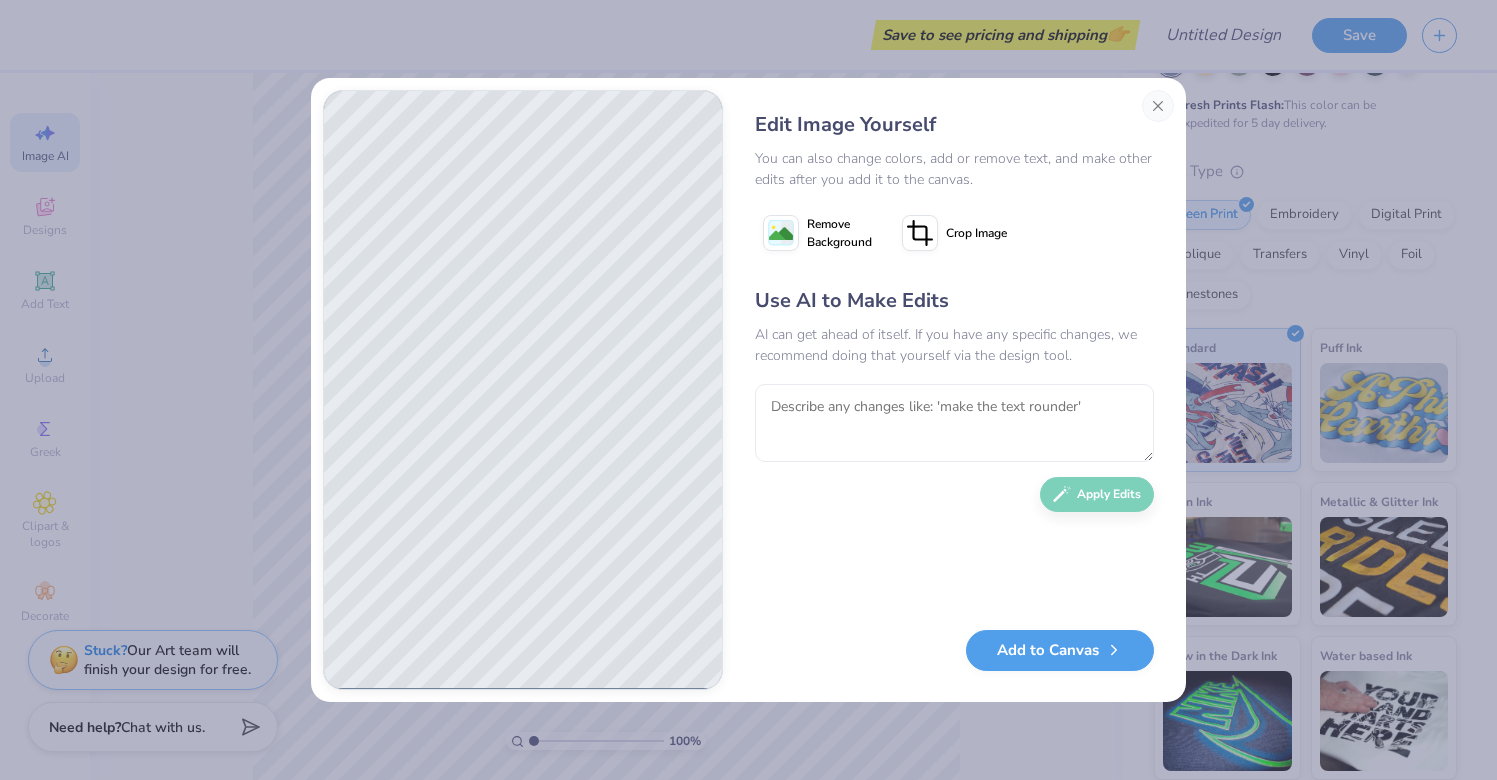 click at bounding box center (954, 423) 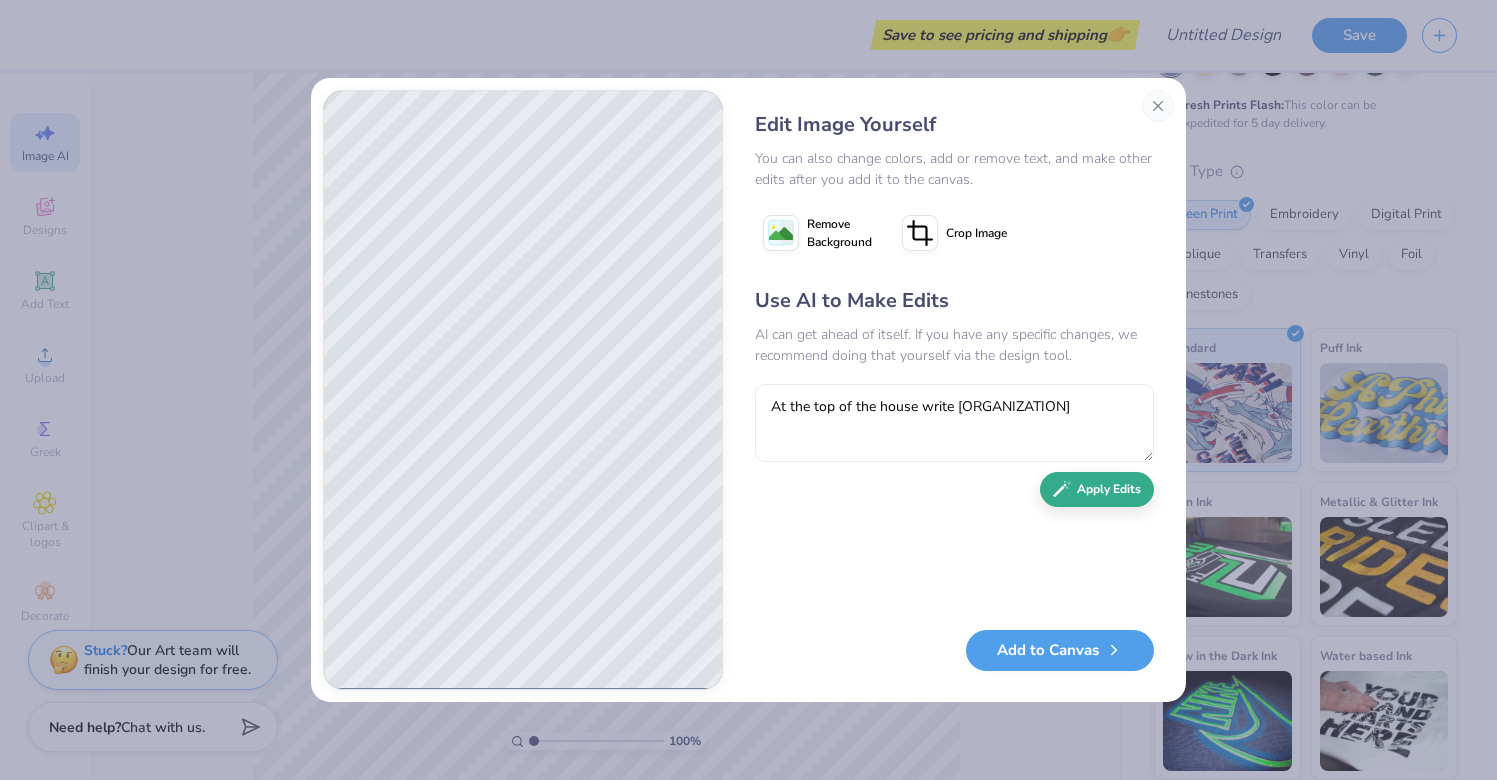 type on "At the top of the house write [ORGANIZATION]" 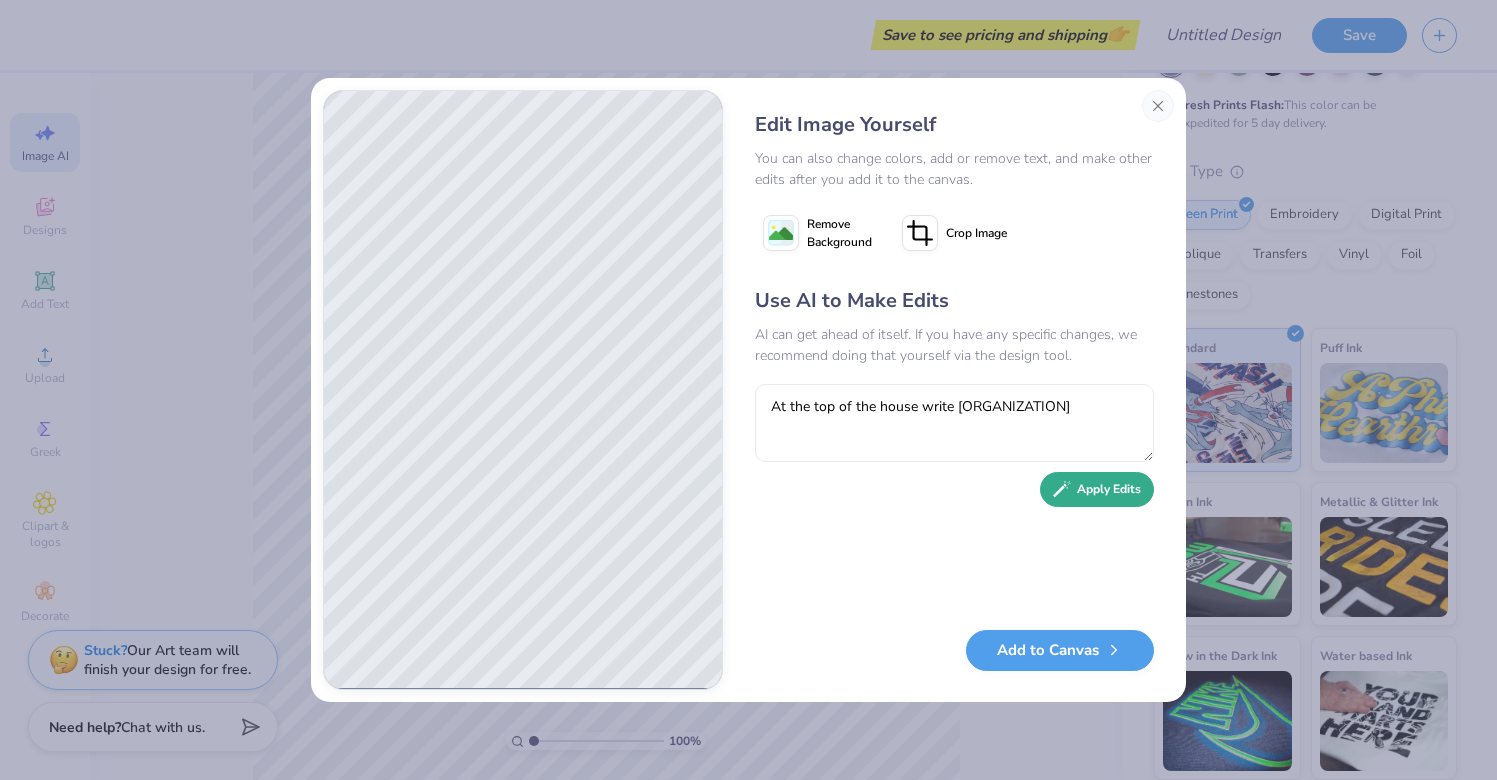 click on "Apply Edits" at bounding box center [1097, 489] 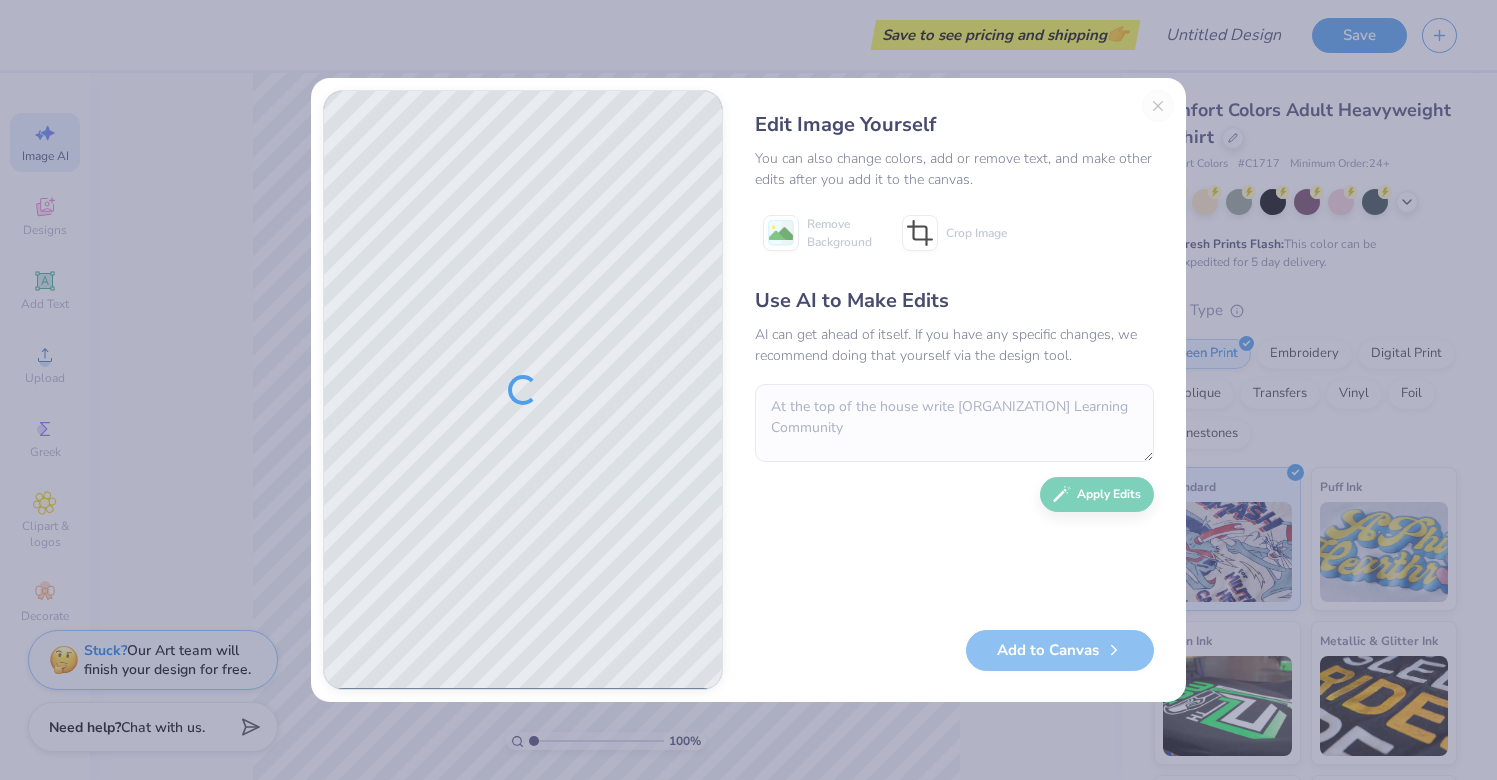 scroll, scrollTop: 0, scrollLeft: 0, axis: both 